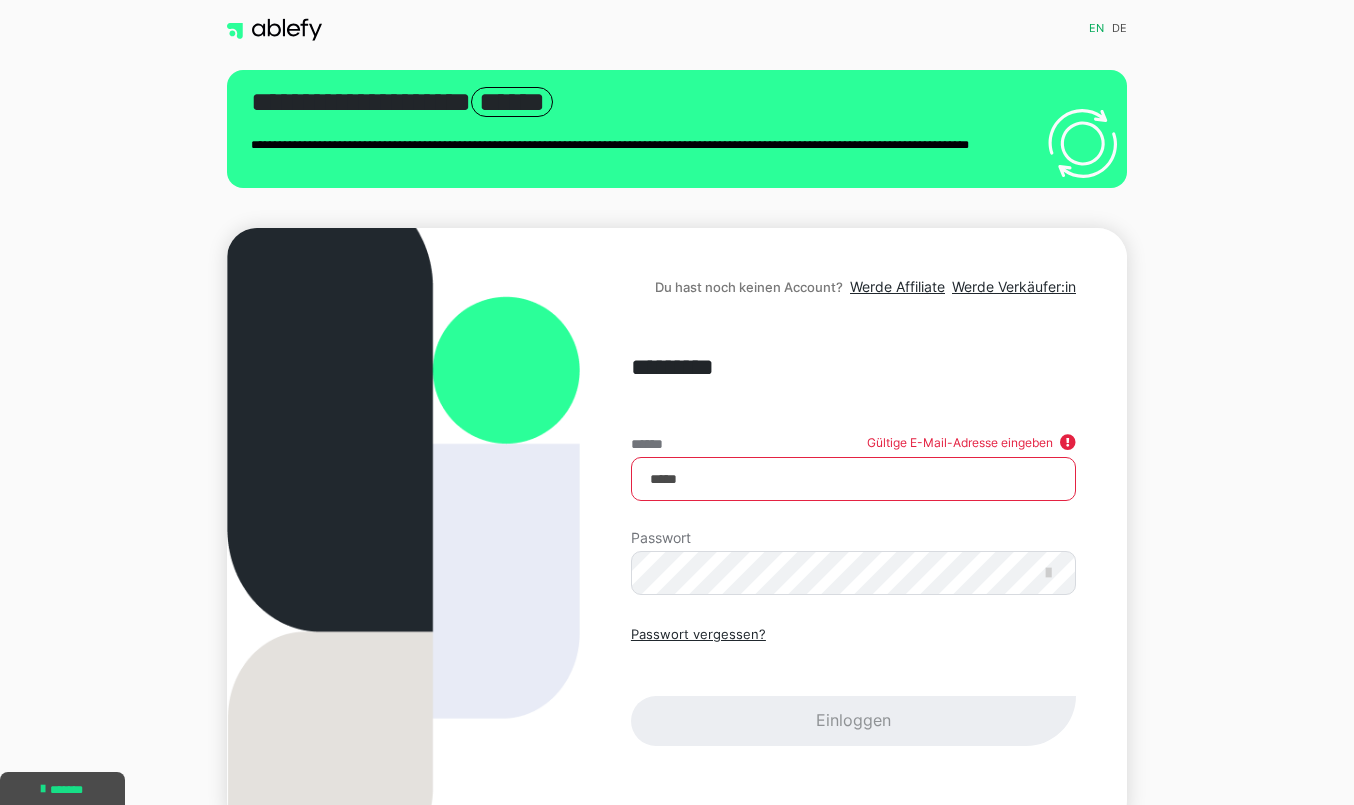 scroll, scrollTop: 0, scrollLeft: 0, axis: both 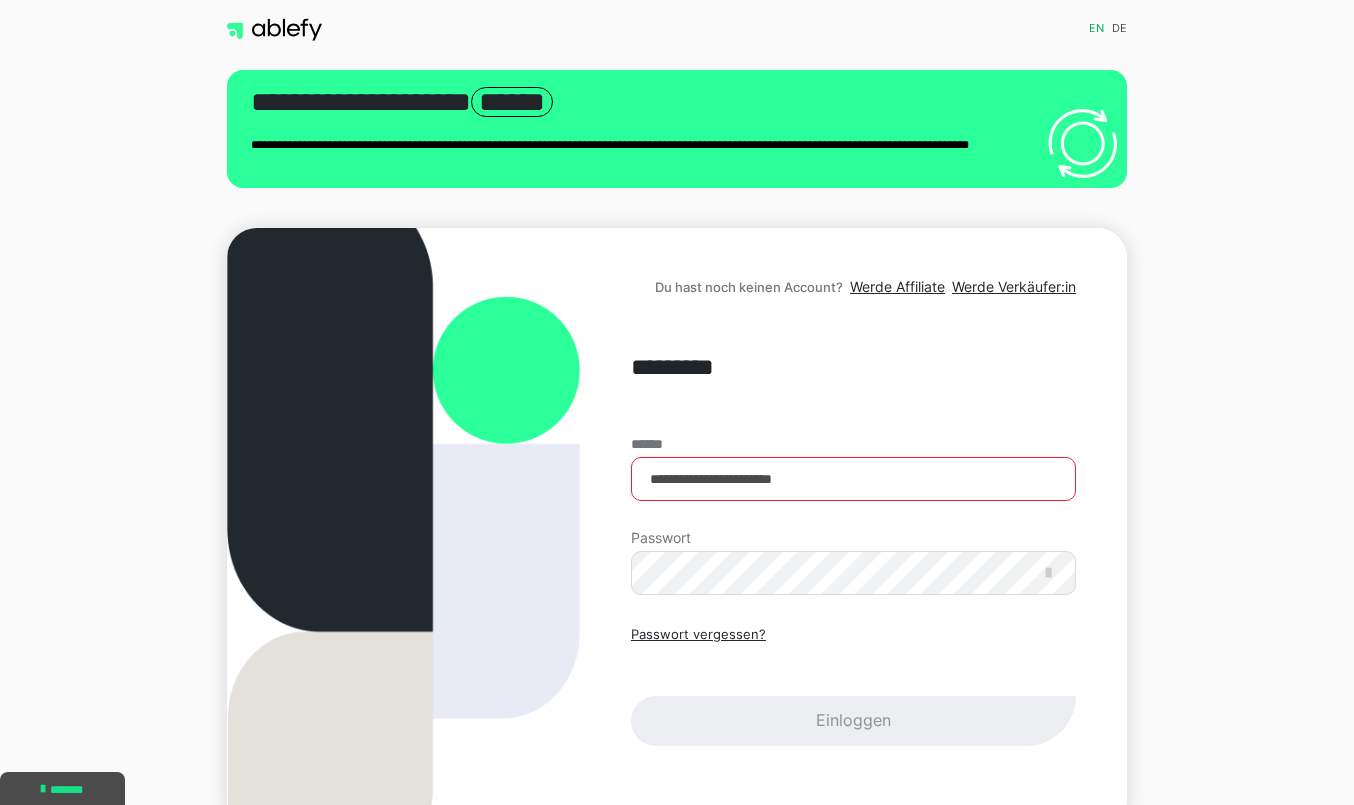 type on "**********" 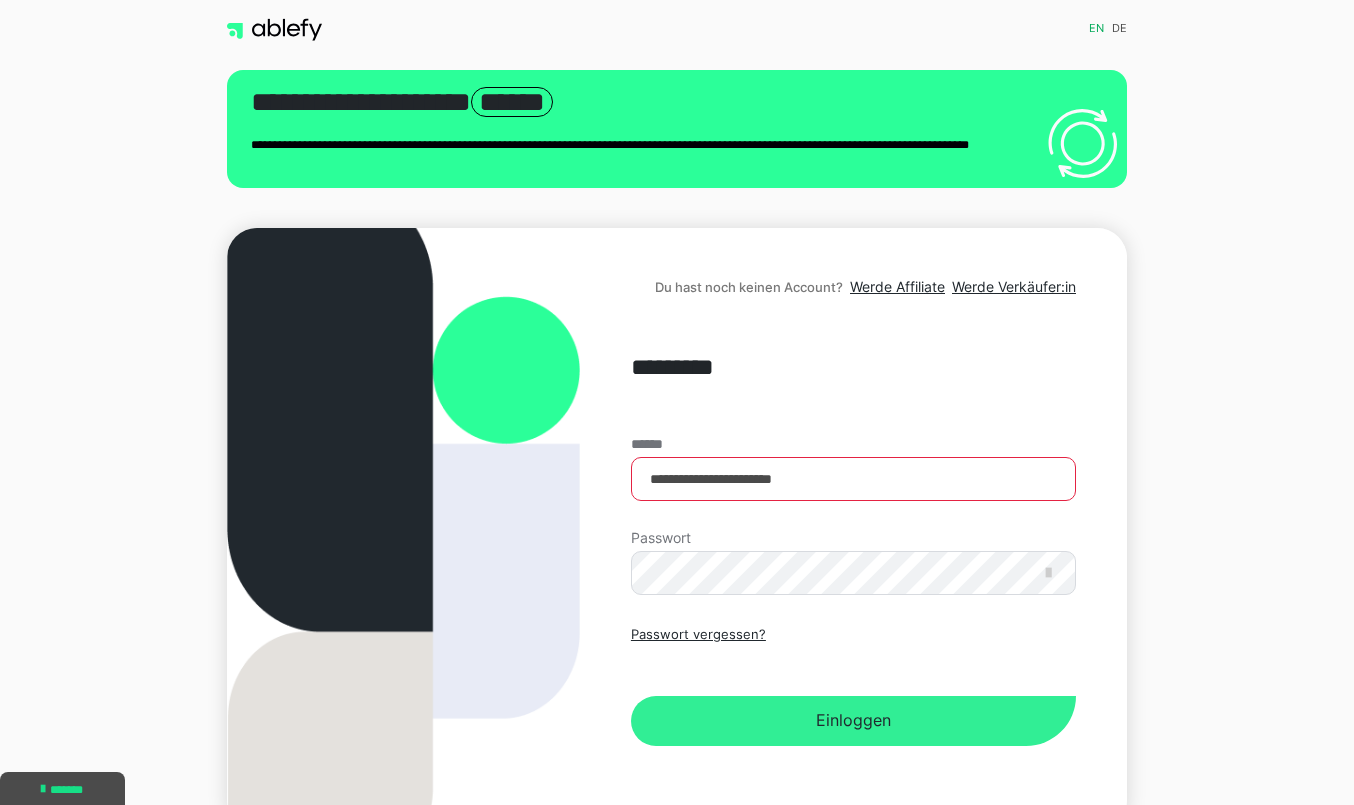 click on "Einloggen" at bounding box center (853, 721) 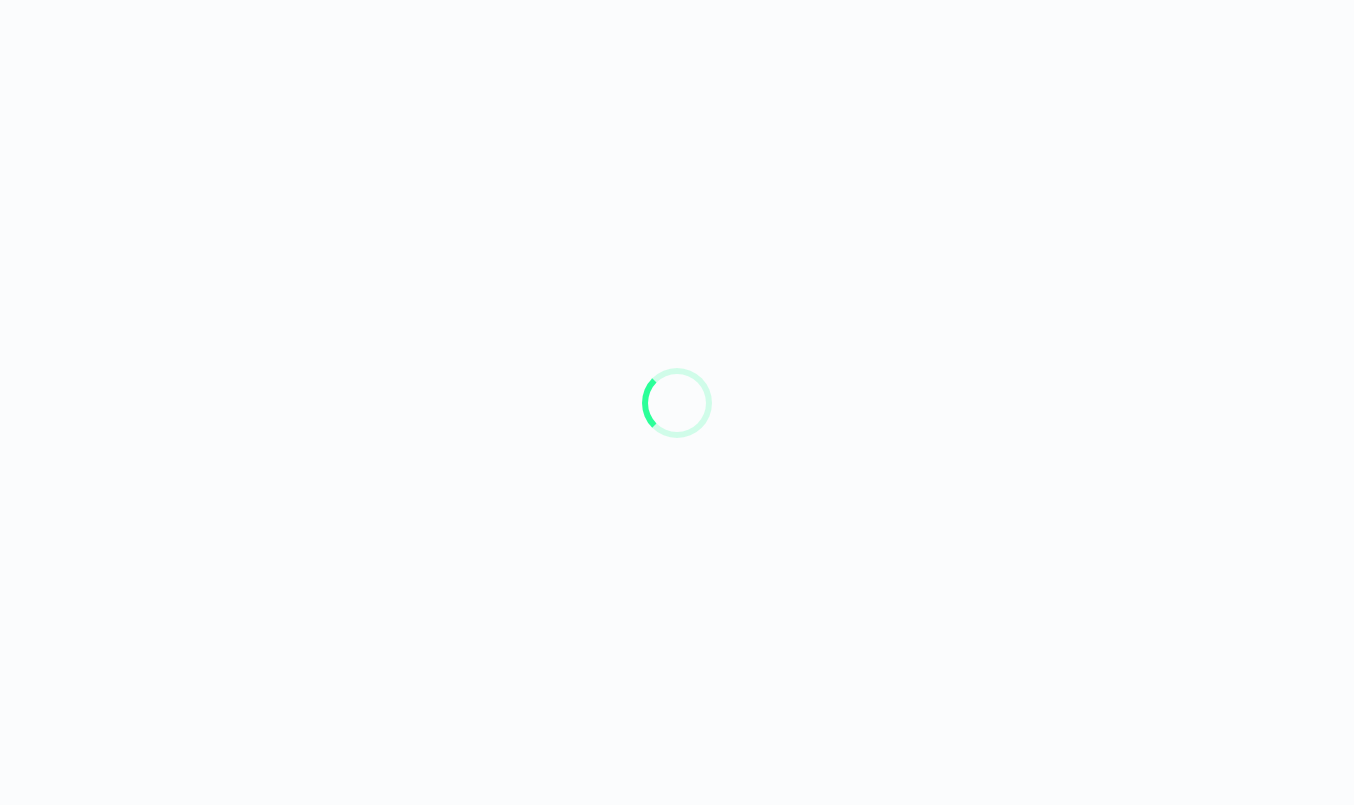 scroll, scrollTop: 0, scrollLeft: 0, axis: both 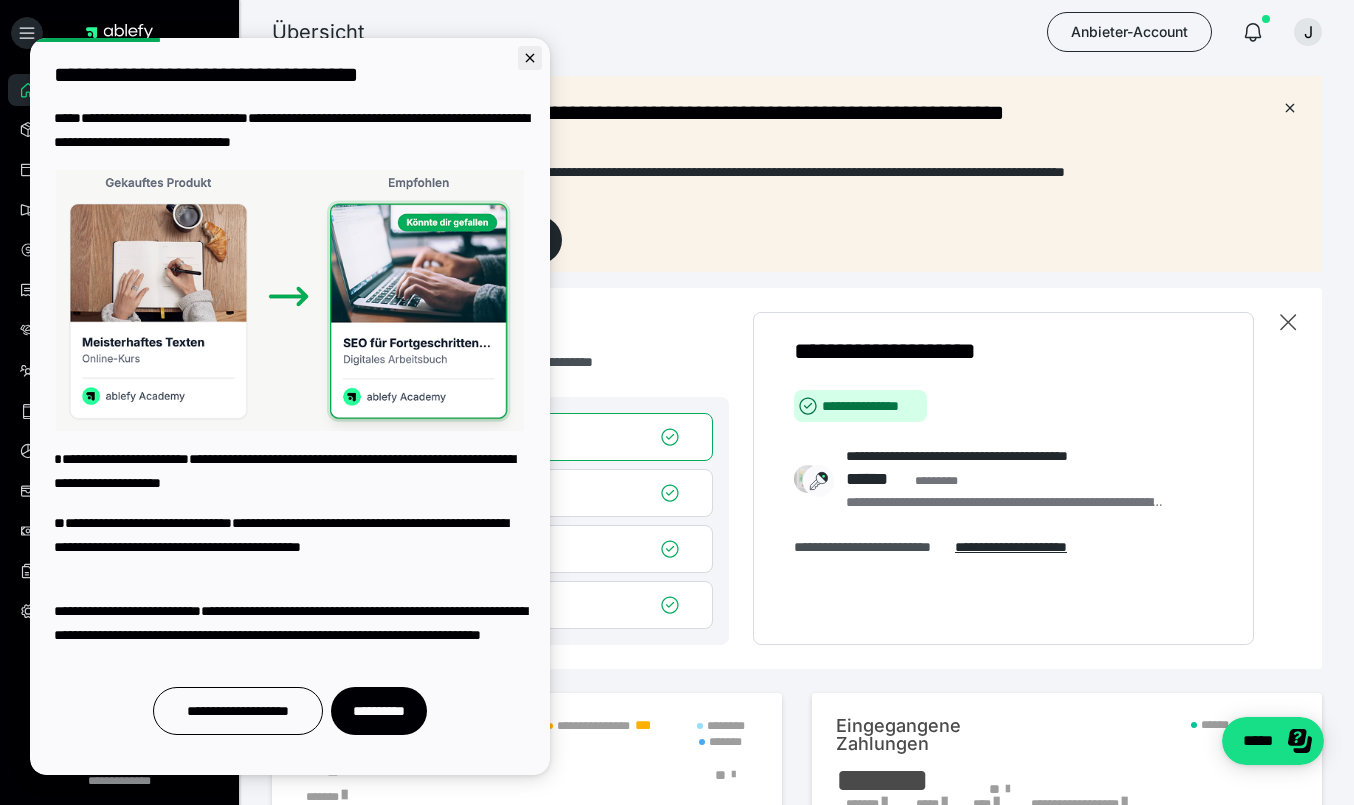 click 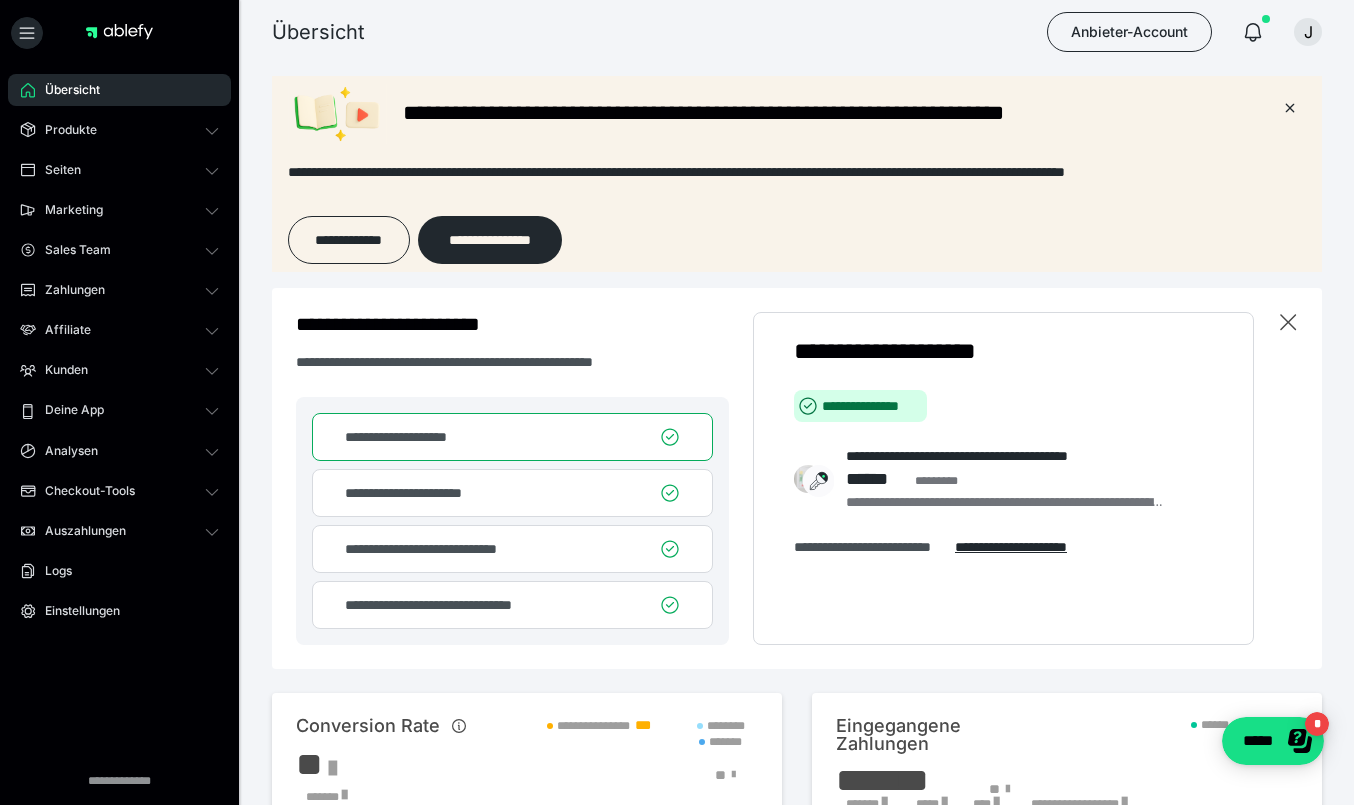 scroll, scrollTop: 0, scrollLeft: 0, axis: both 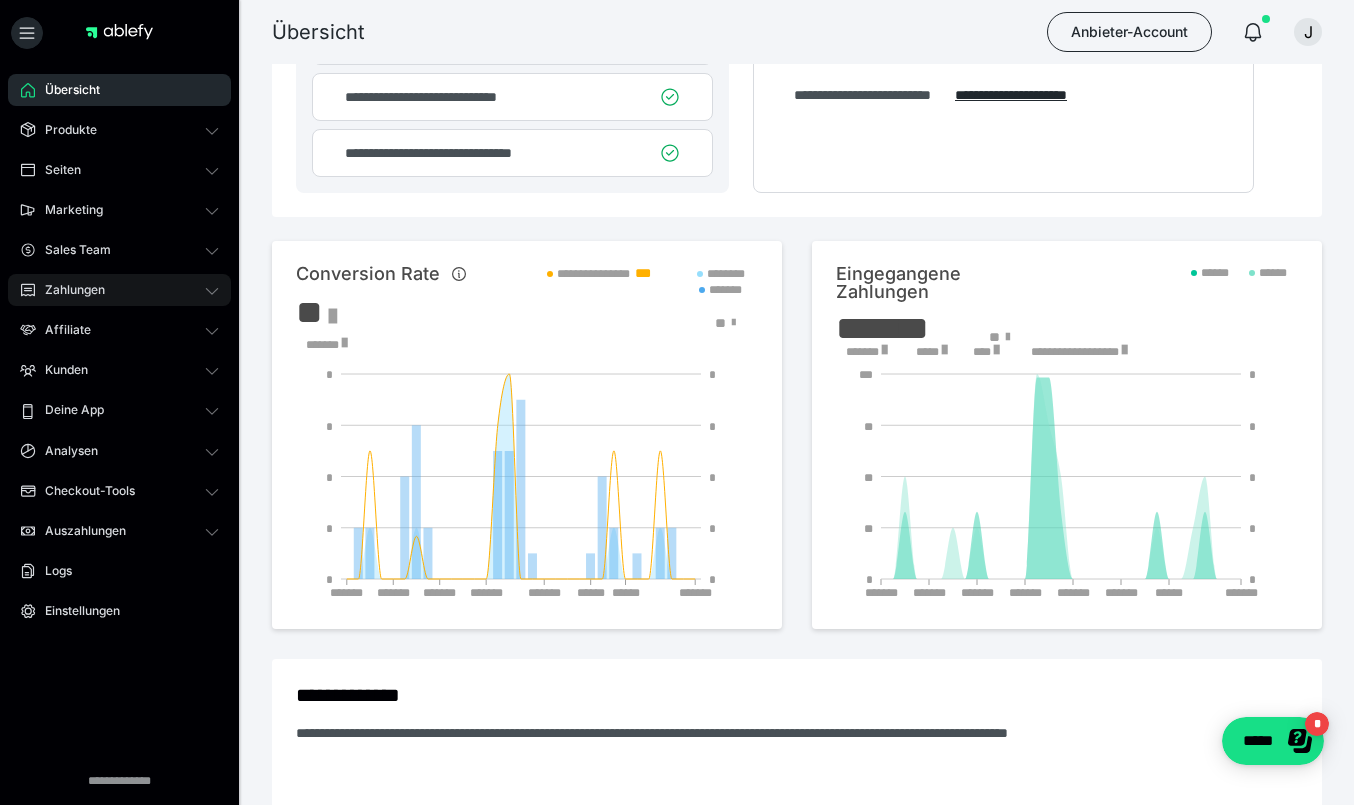 click on "Zahlungen" at bounding box center [68, 290] 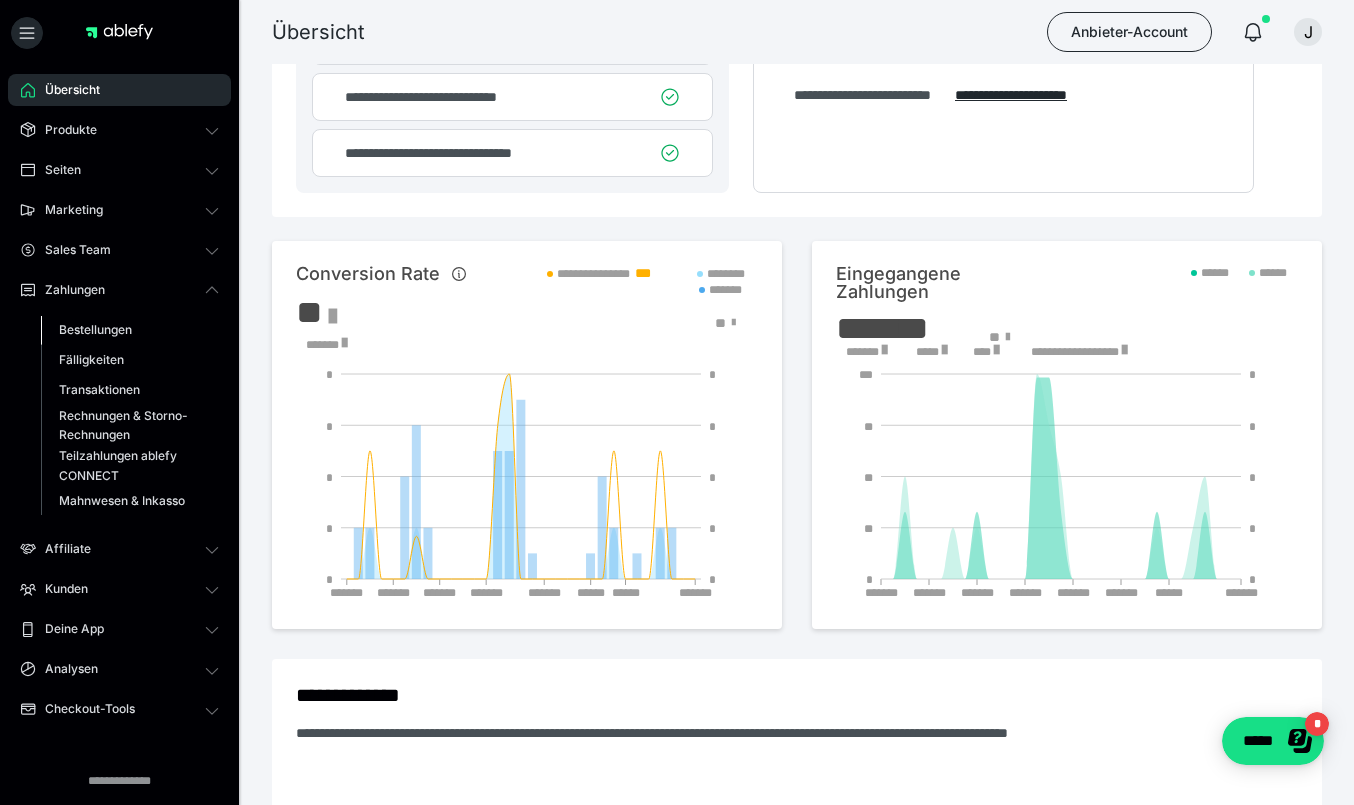 click on "Bestellungen" at bounding box center [95, 329] 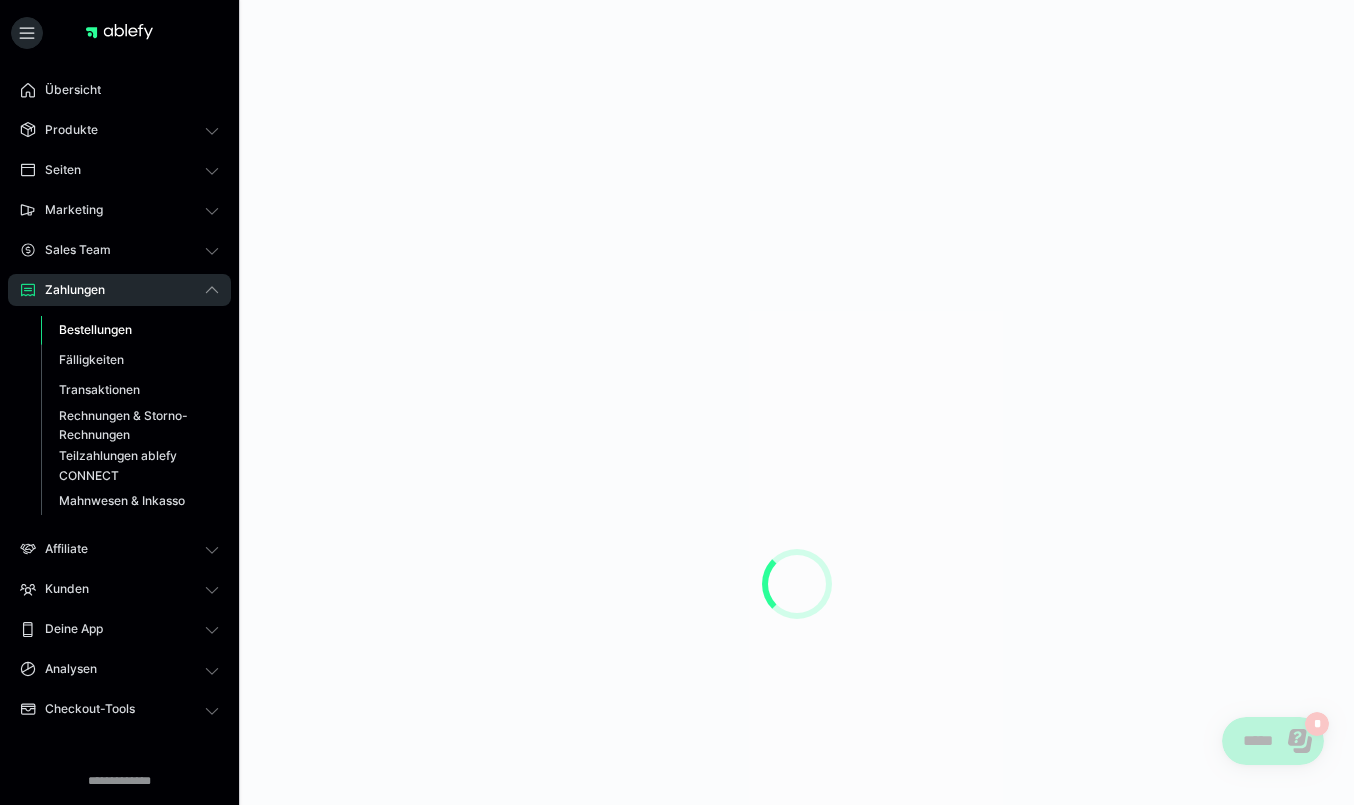 scroll, scrollTop: 0, scrollLeft: 0, axis: both 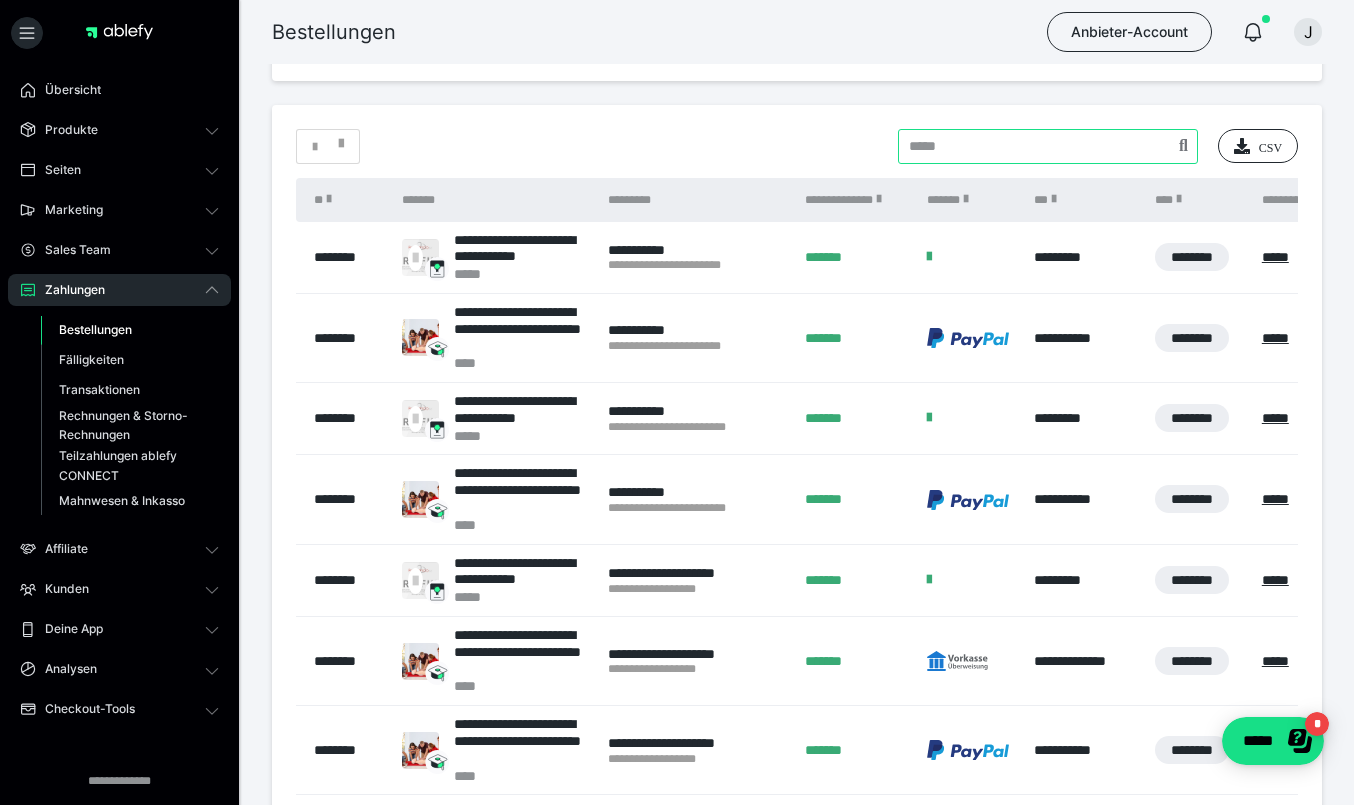 click at bounding box center [1048, 146] 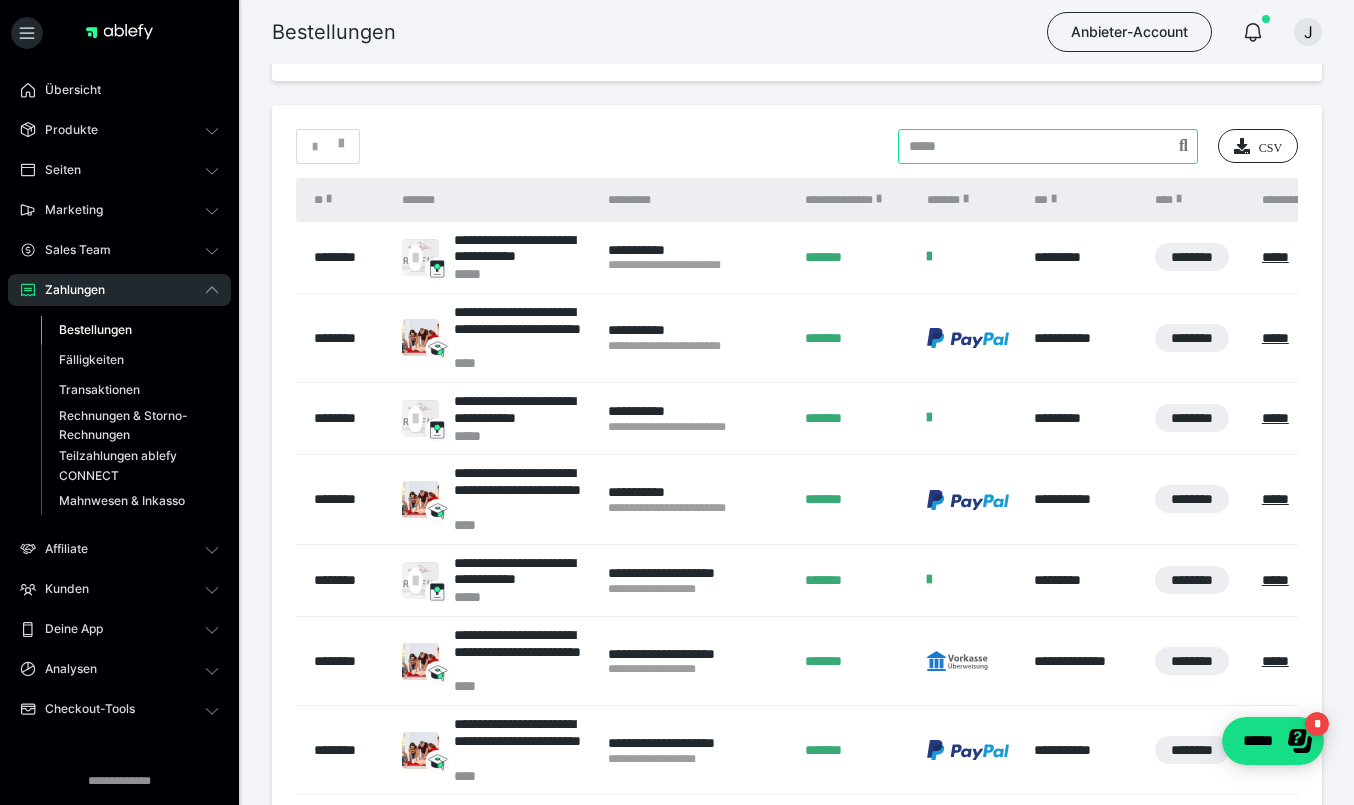 click at bounding box center [1048, 146] 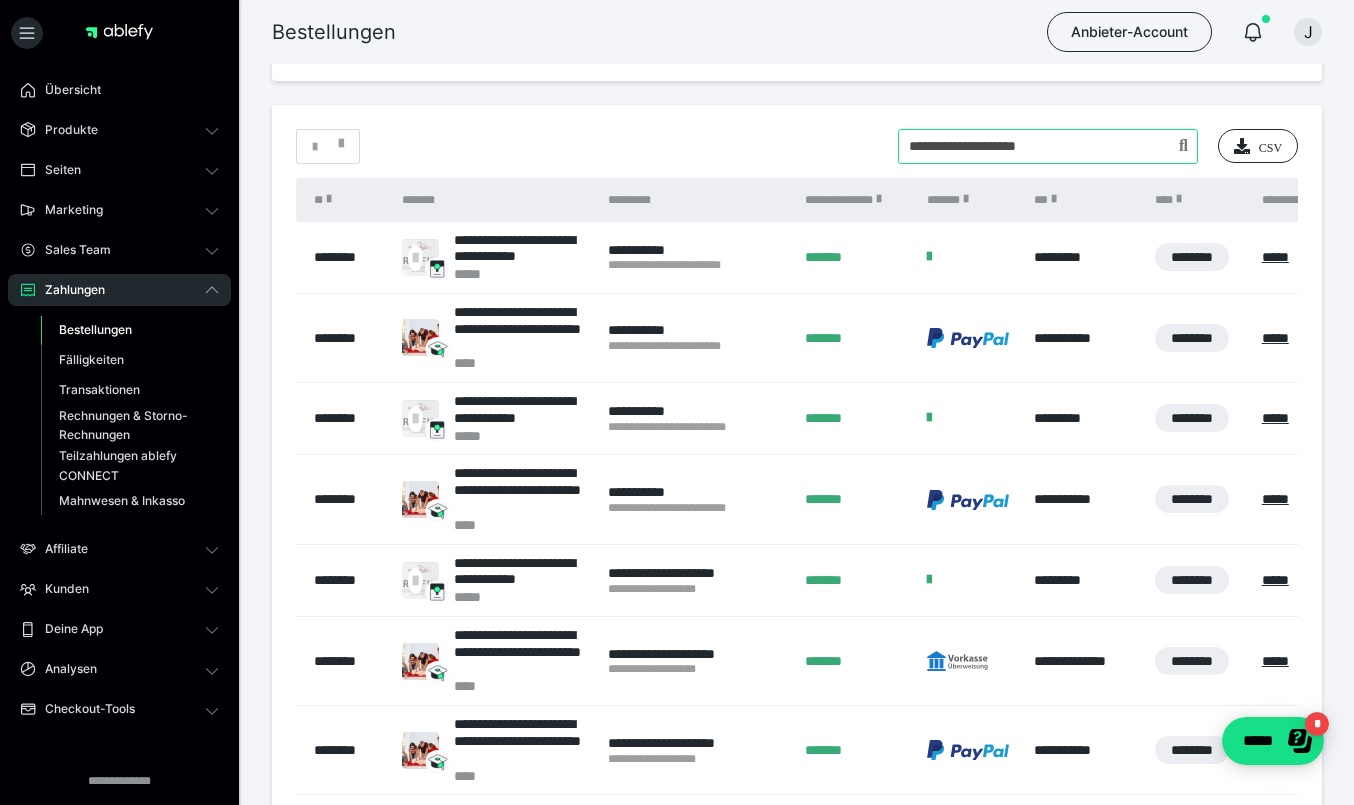 type on "**********" 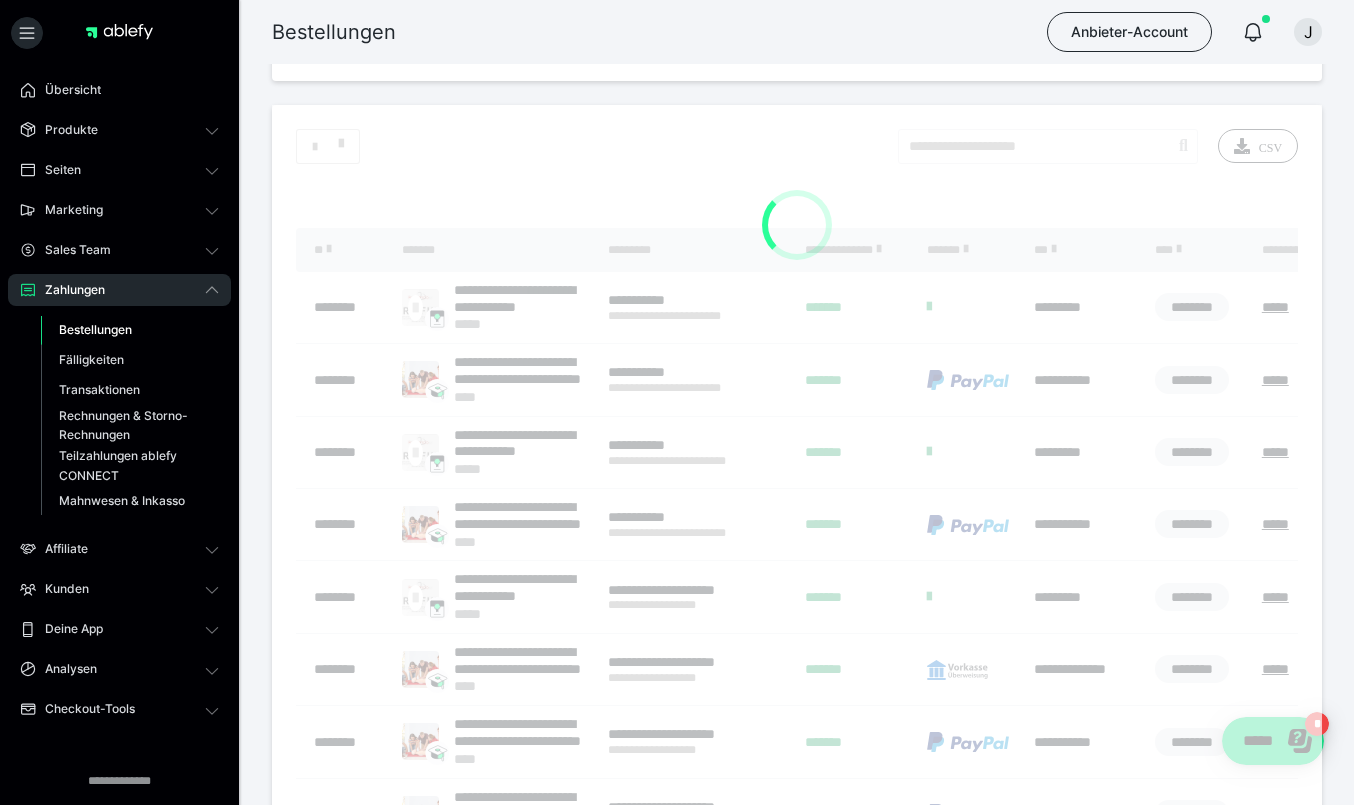 click on "**********" at bounding box center [797, 619] 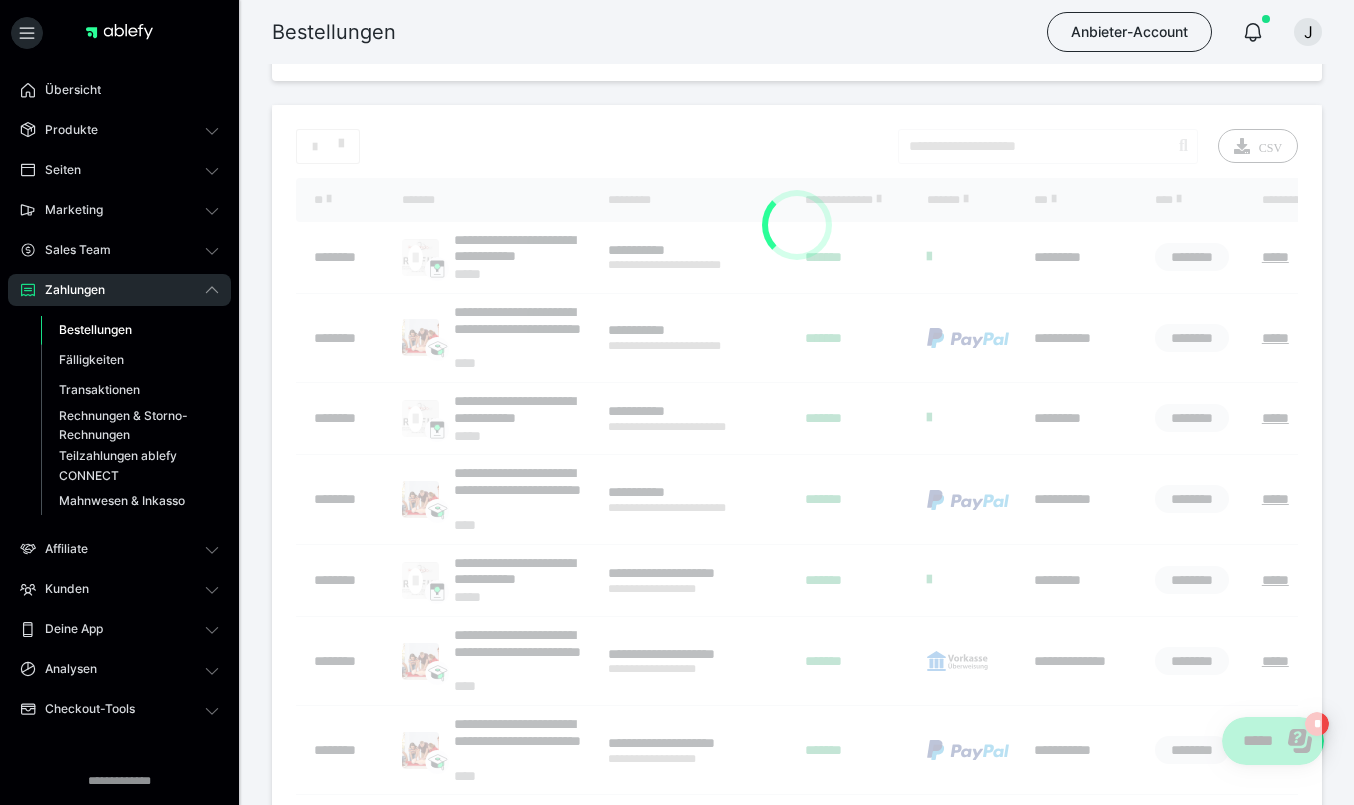 scroll, scrollTop: 288, scrollLeft: 0, axis: vertical 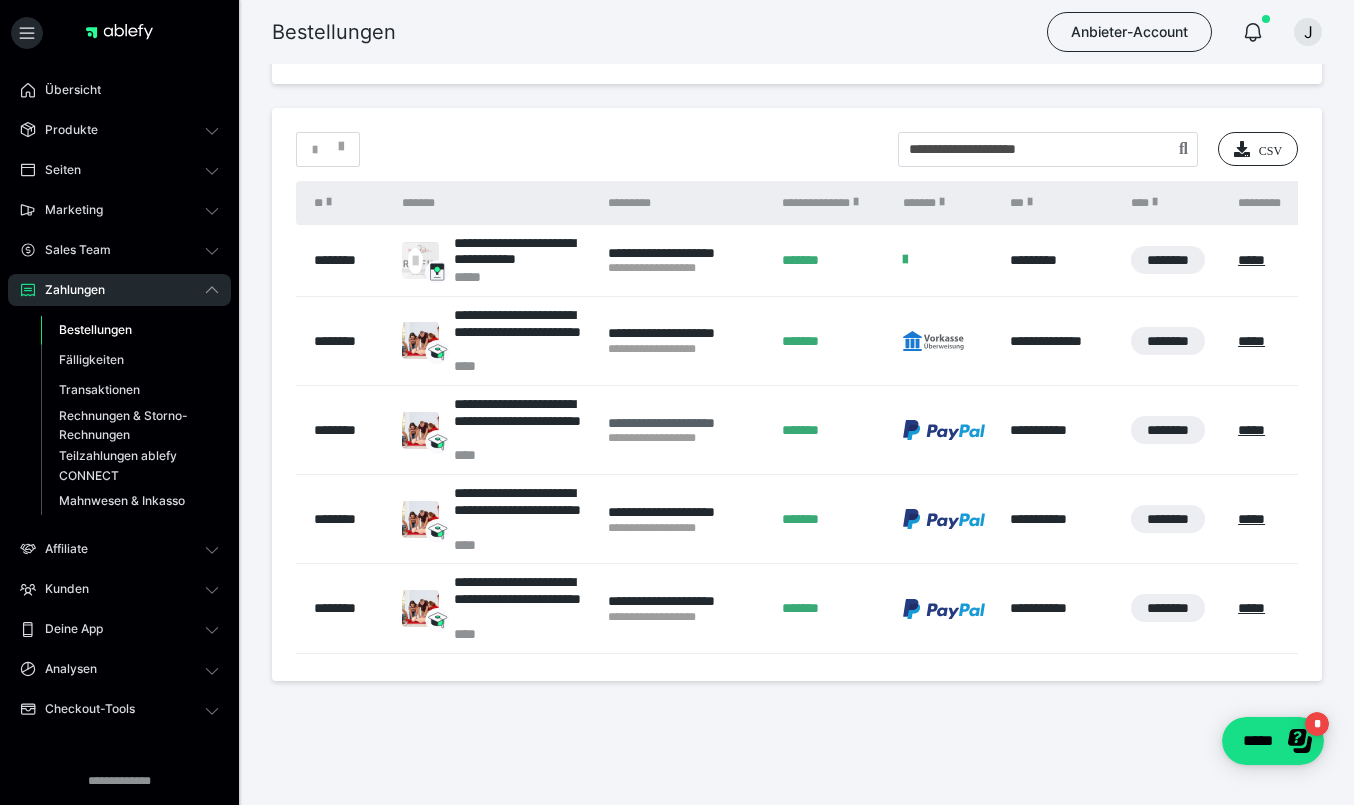 click on "**********" at bounding box center [685, 423] 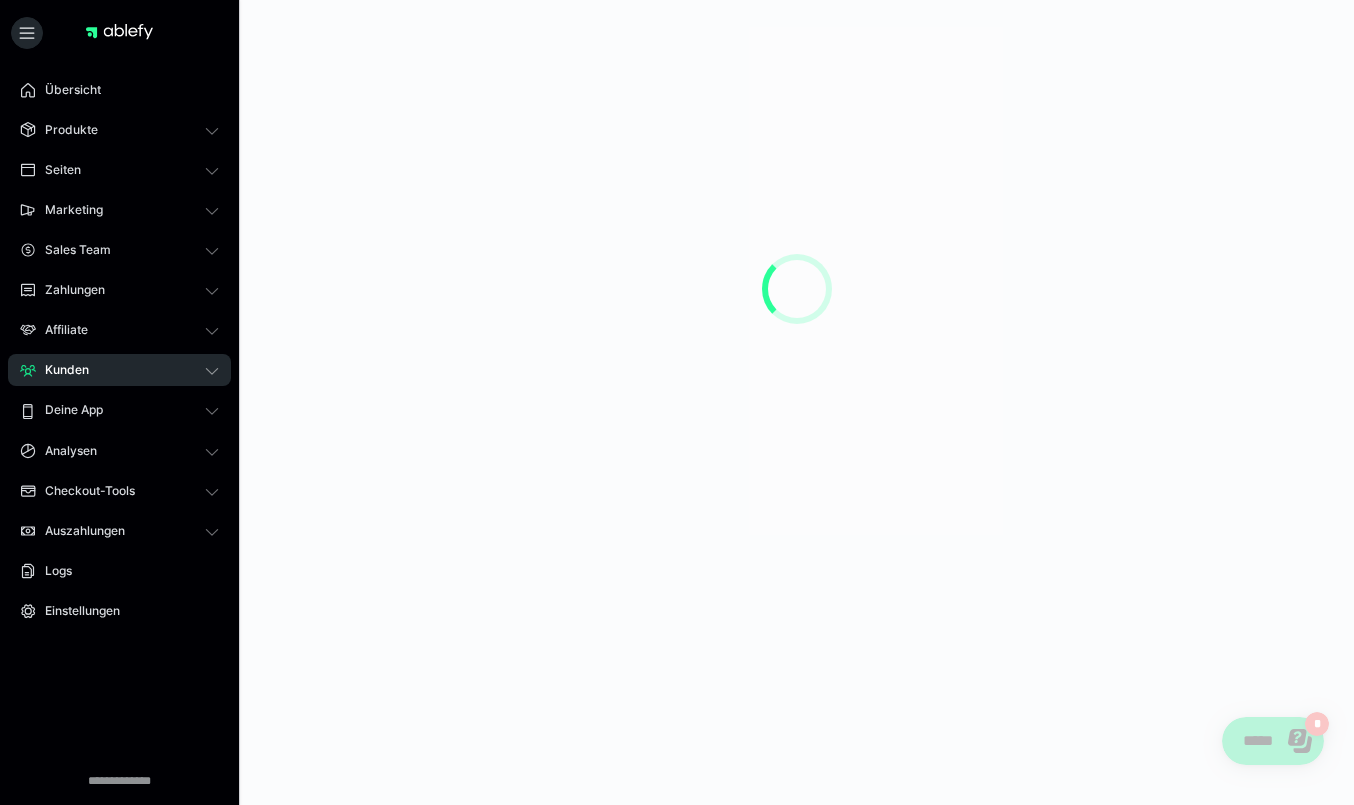 scroll, scrollTop: 0, scrollLeft: 0, axis: both 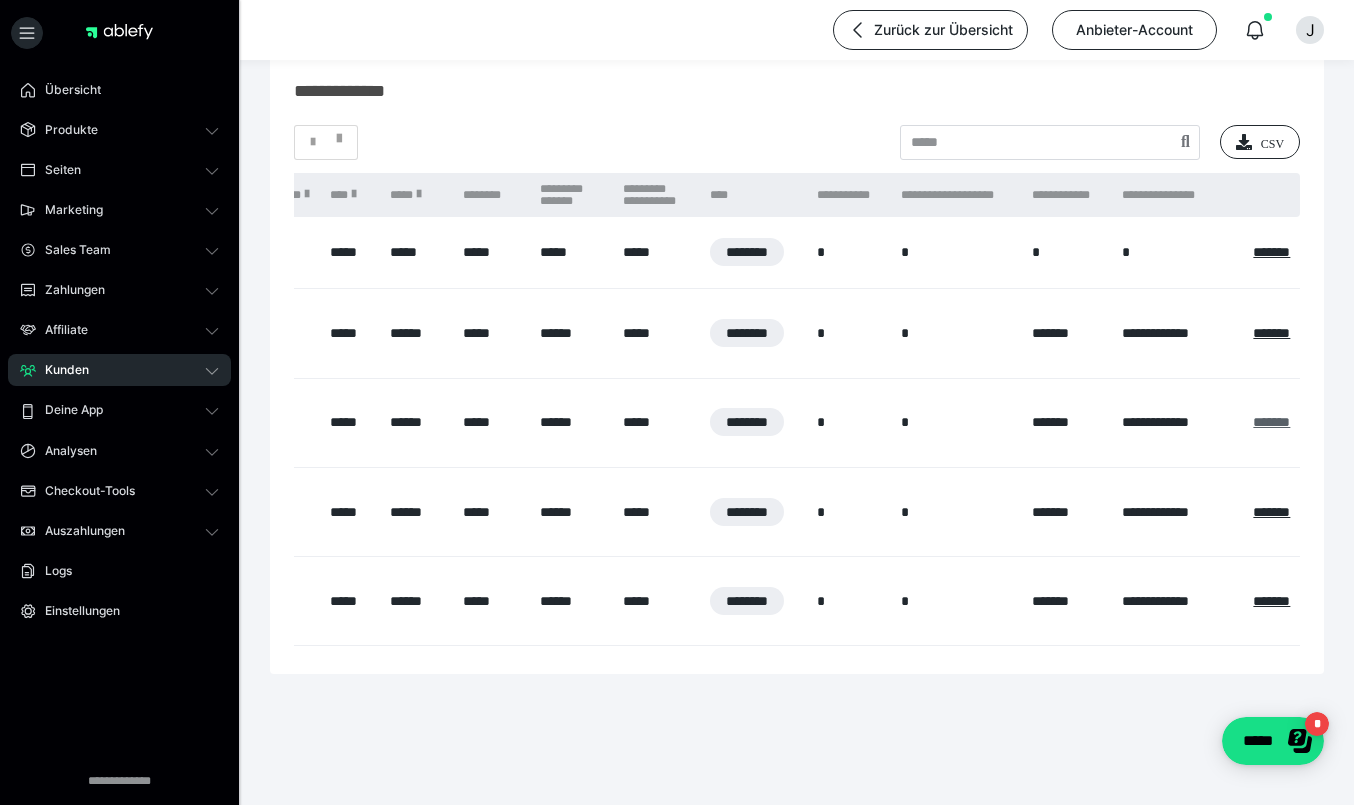 click on "*******" at bounding box center (1271, 422) 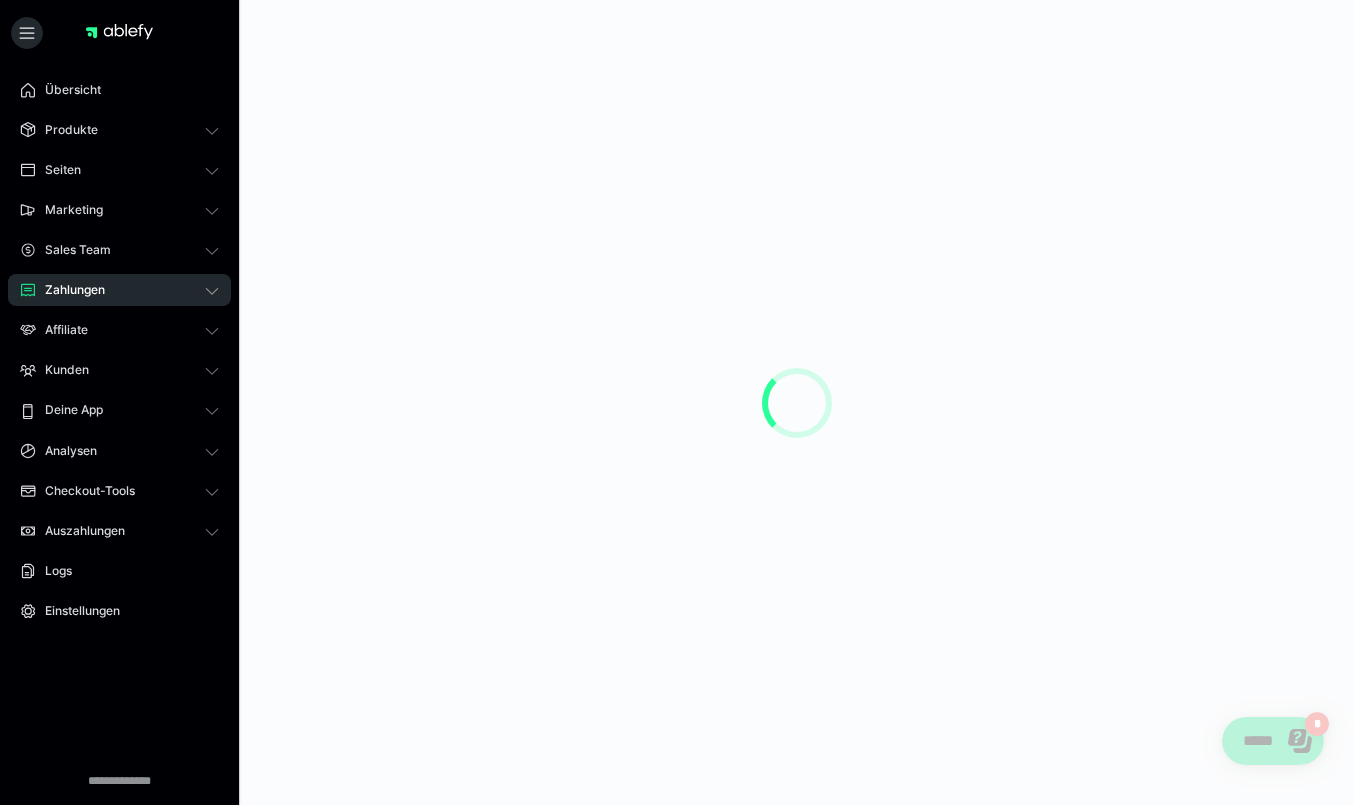 scroll, scrollTop: 0, scrollLeft: 0, axis: both 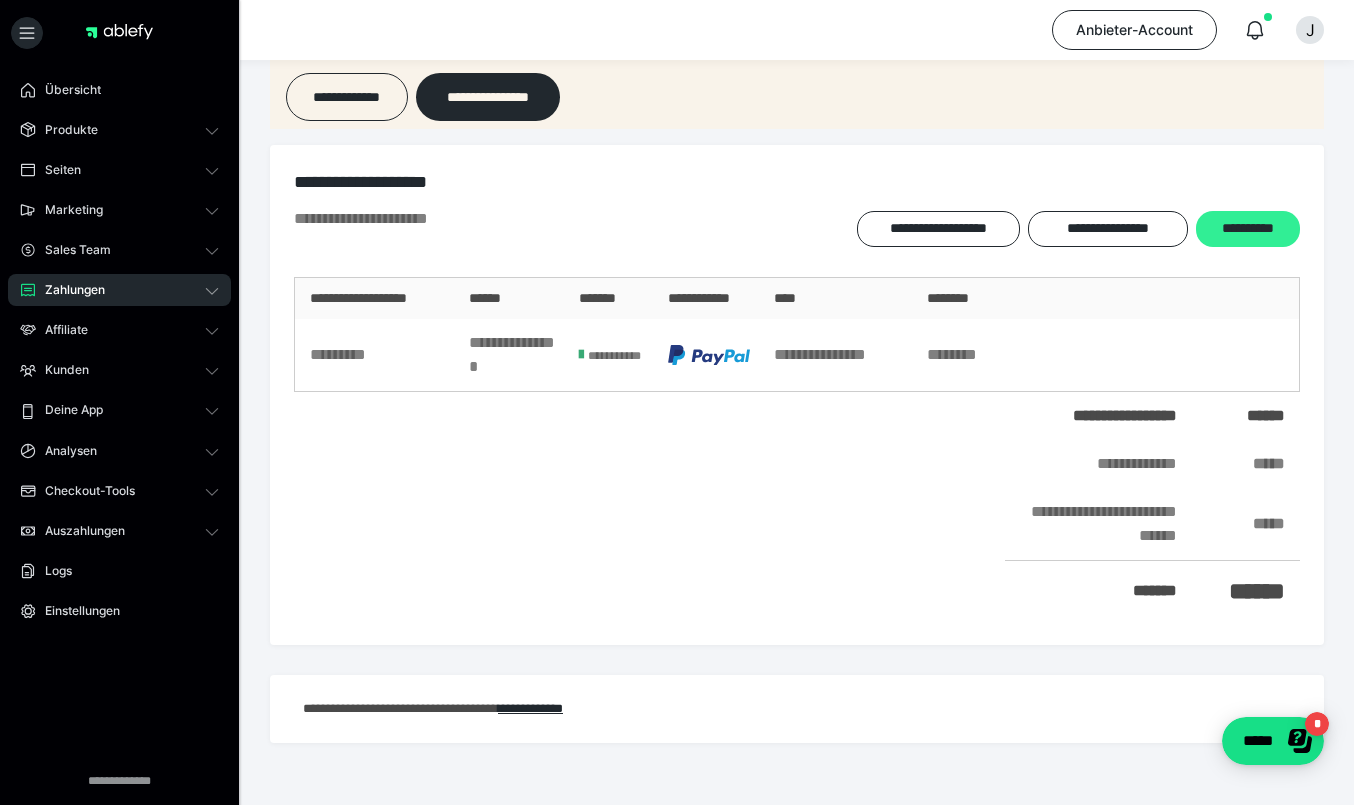 click on "**********" at bounding box center (1248, 229) 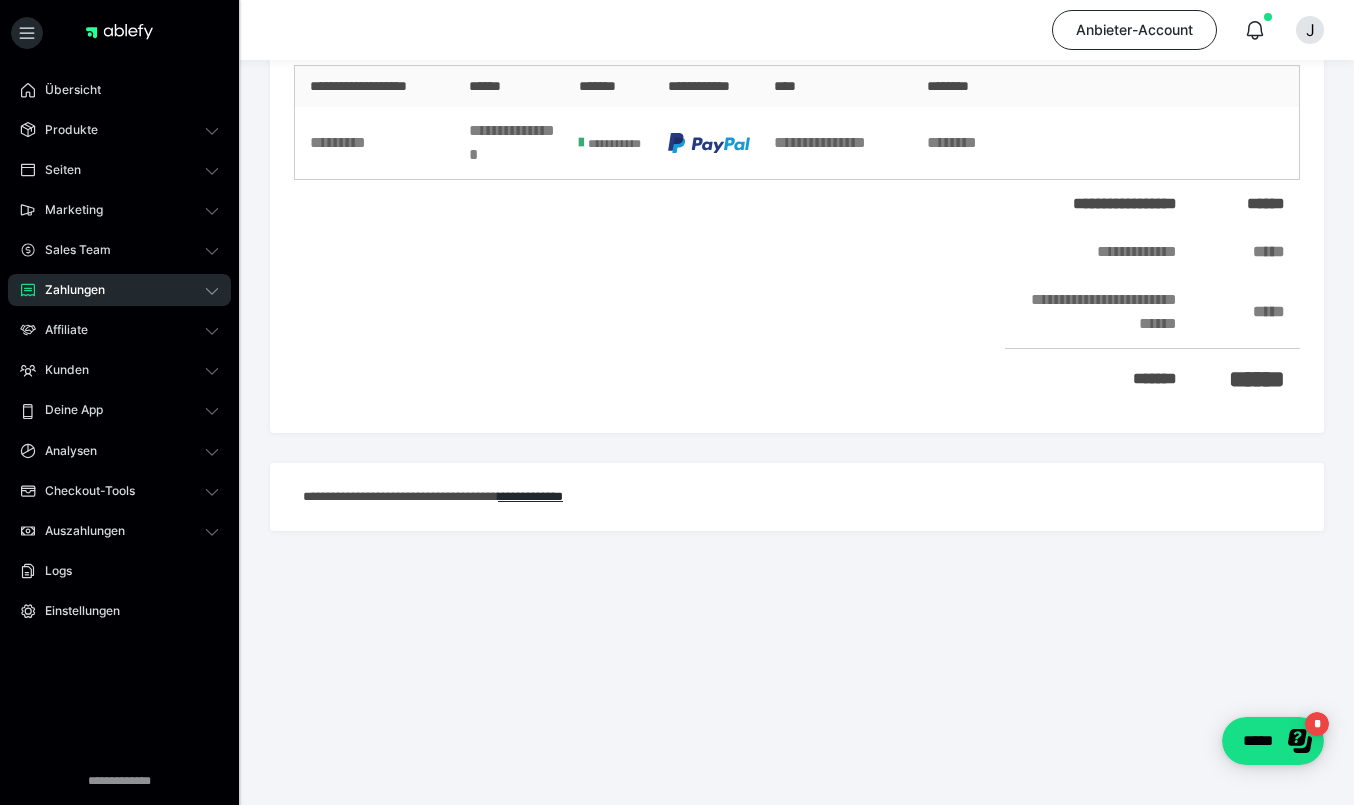 scroll, scrollTop: 0, scrollLeft: 0, axis: both 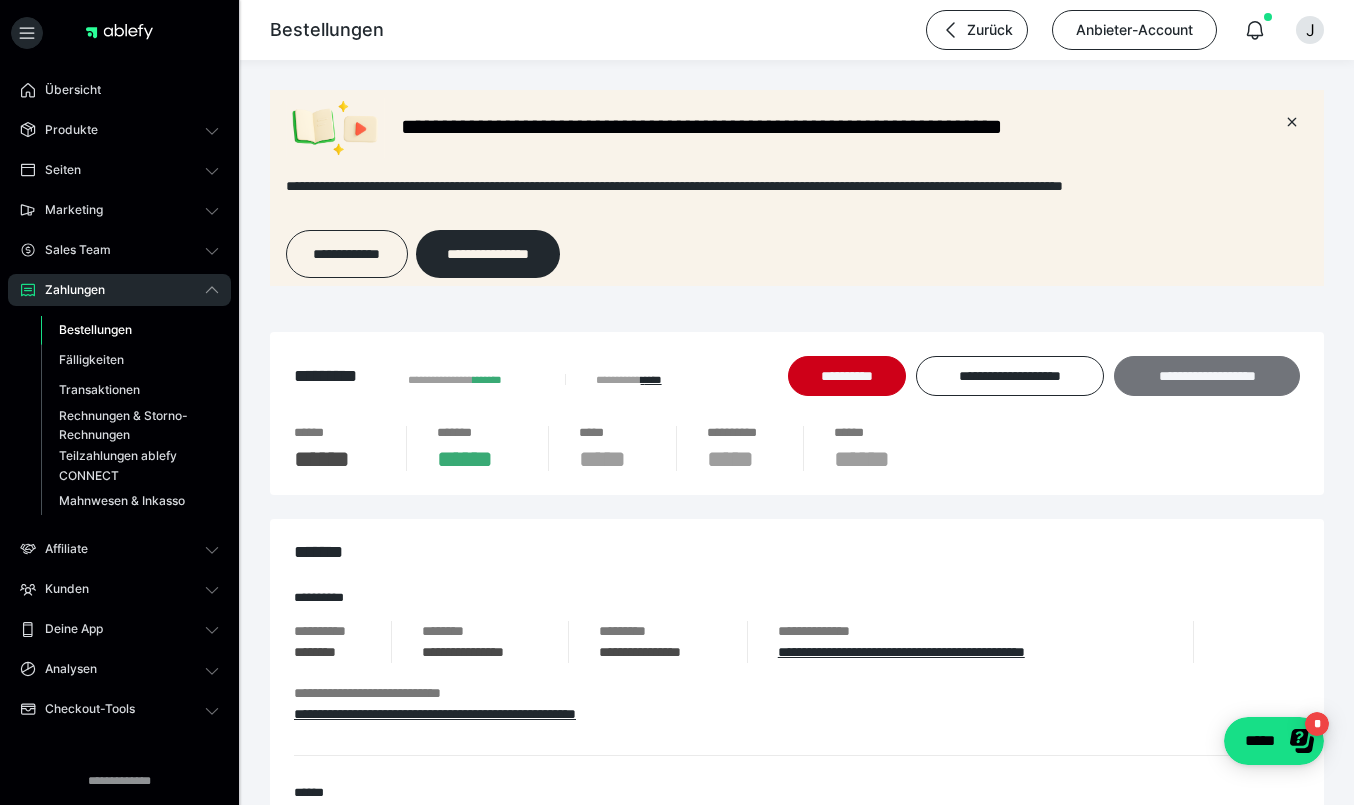 click on "**********" at bounding box center [1207, 376] 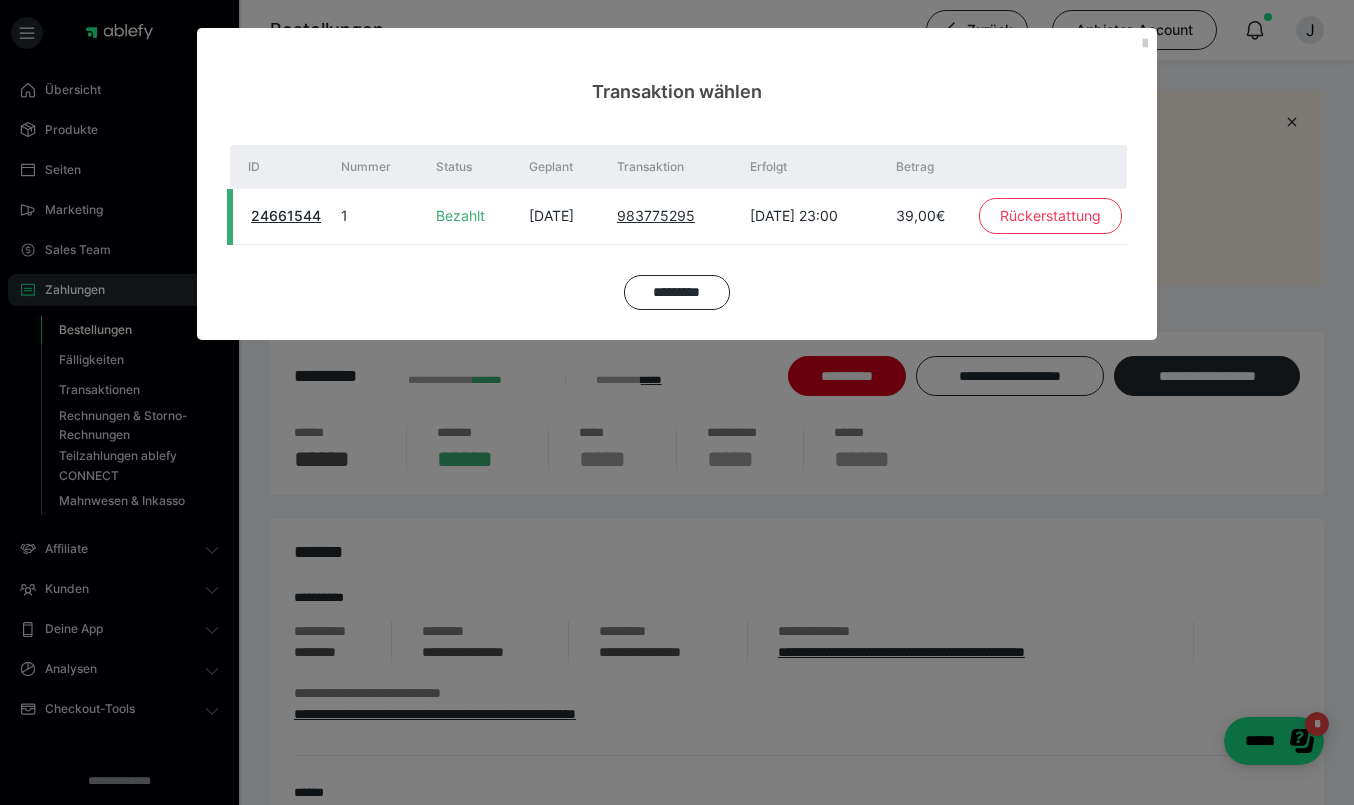 click on "Rückerstattung" at bounding box center (1050, 216) 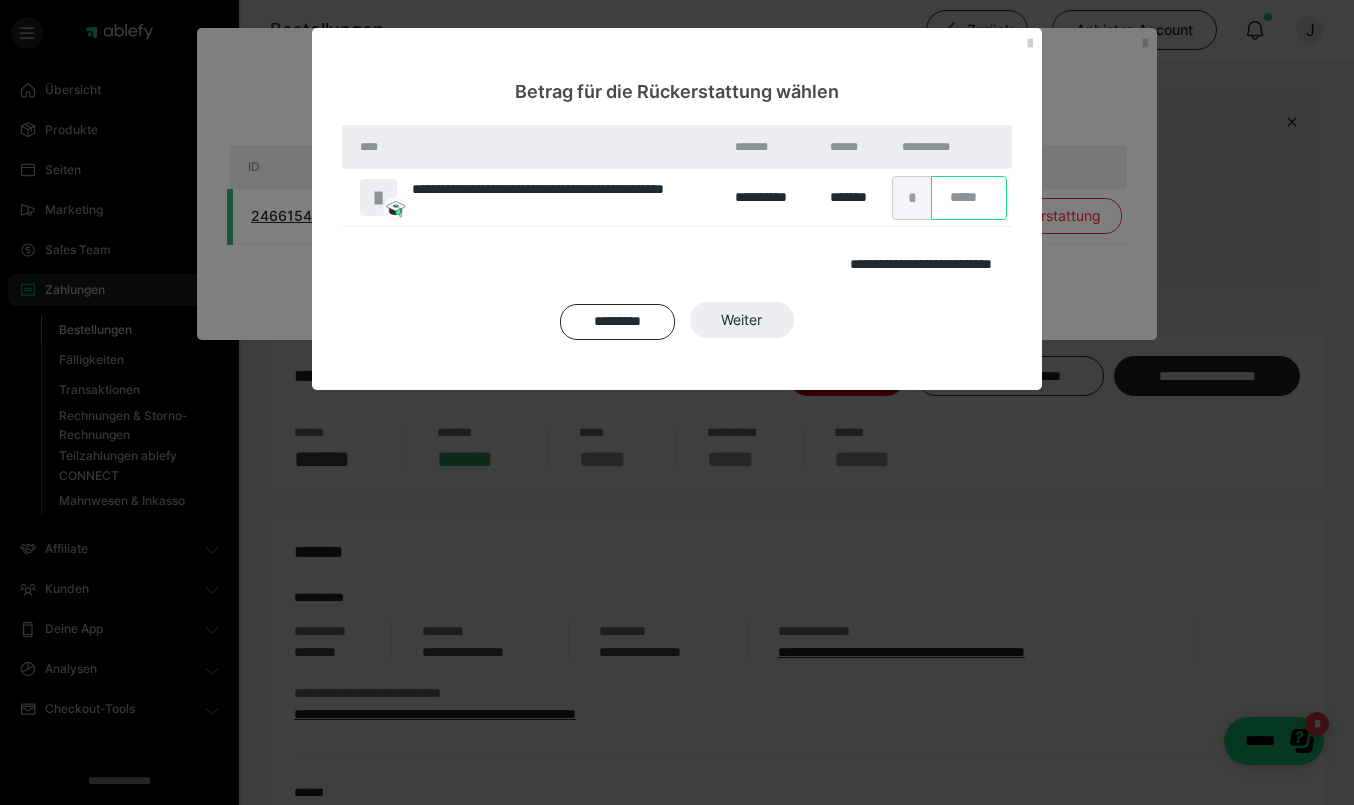 drag, startPoint x: 970, startPoint y: 202, endPoint x: 929, endPoint y: 196, distance: 41.4367 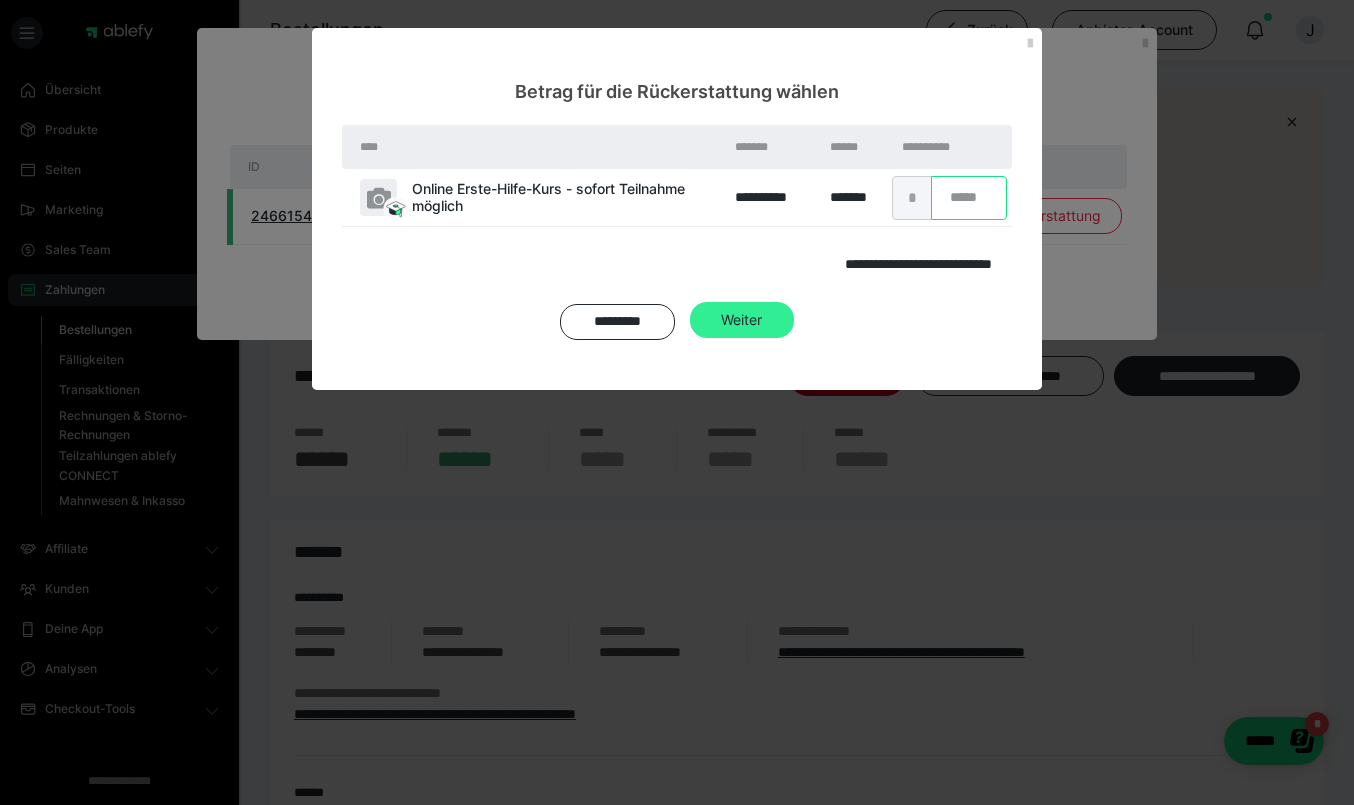 type on "**" 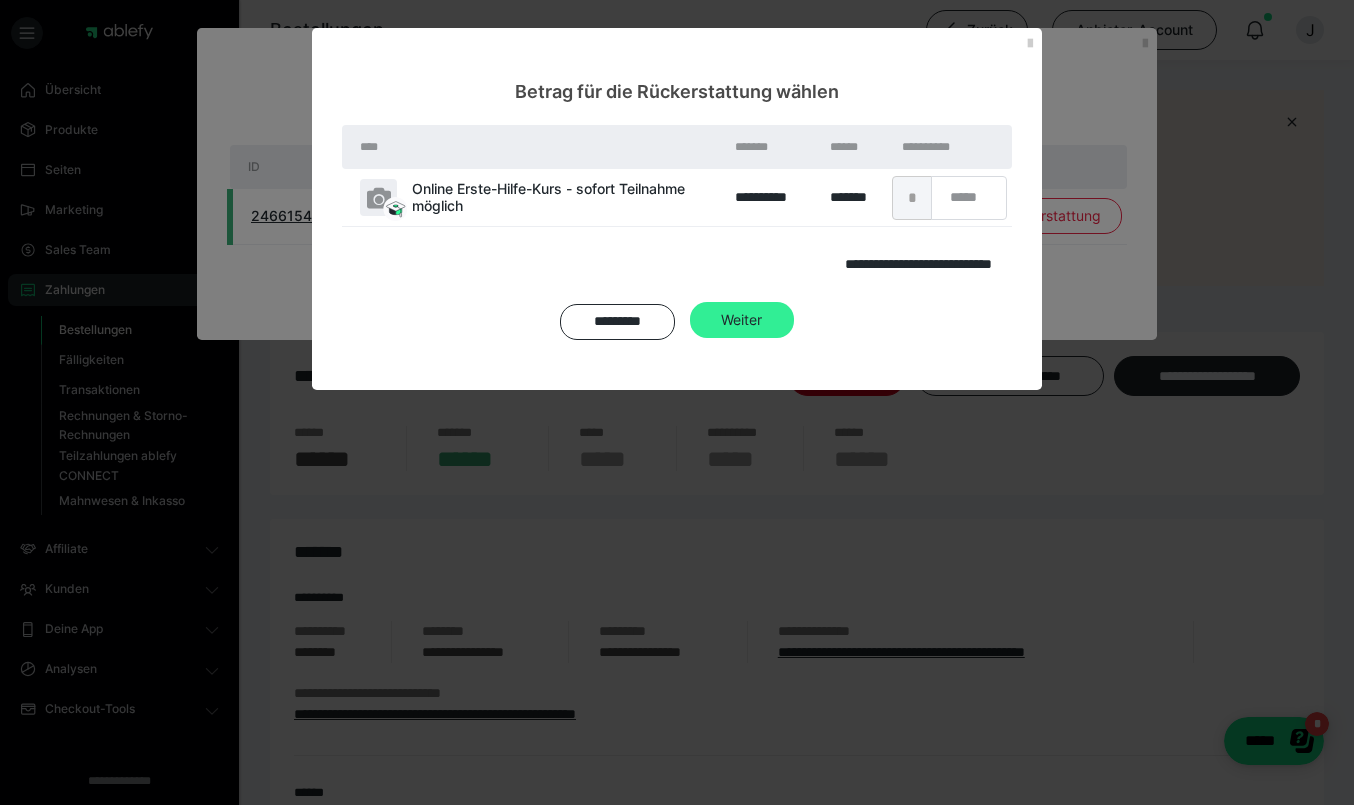 click on "Weiter" at bounding box center (742, 320) 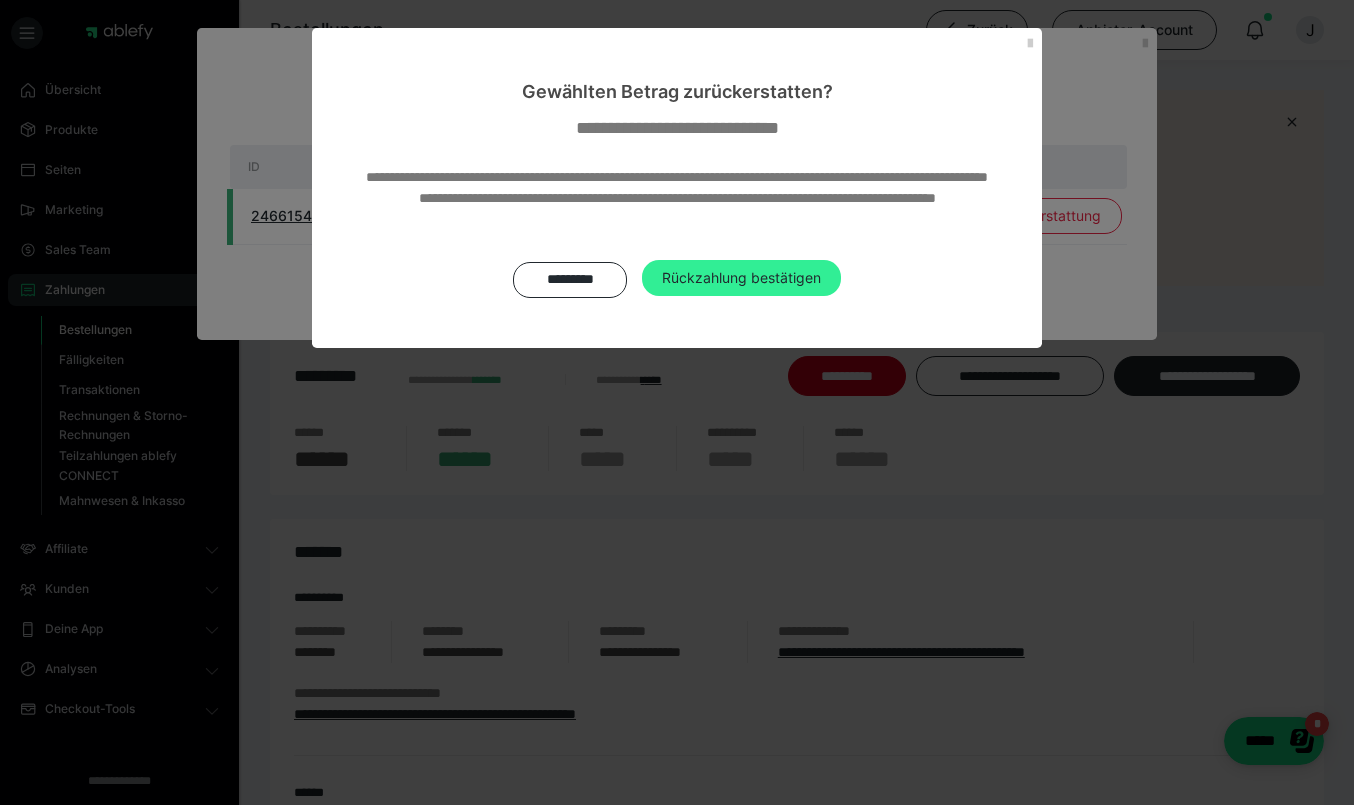 click on "Rückzahlung bestätigen" at bounding box center (741, 278) 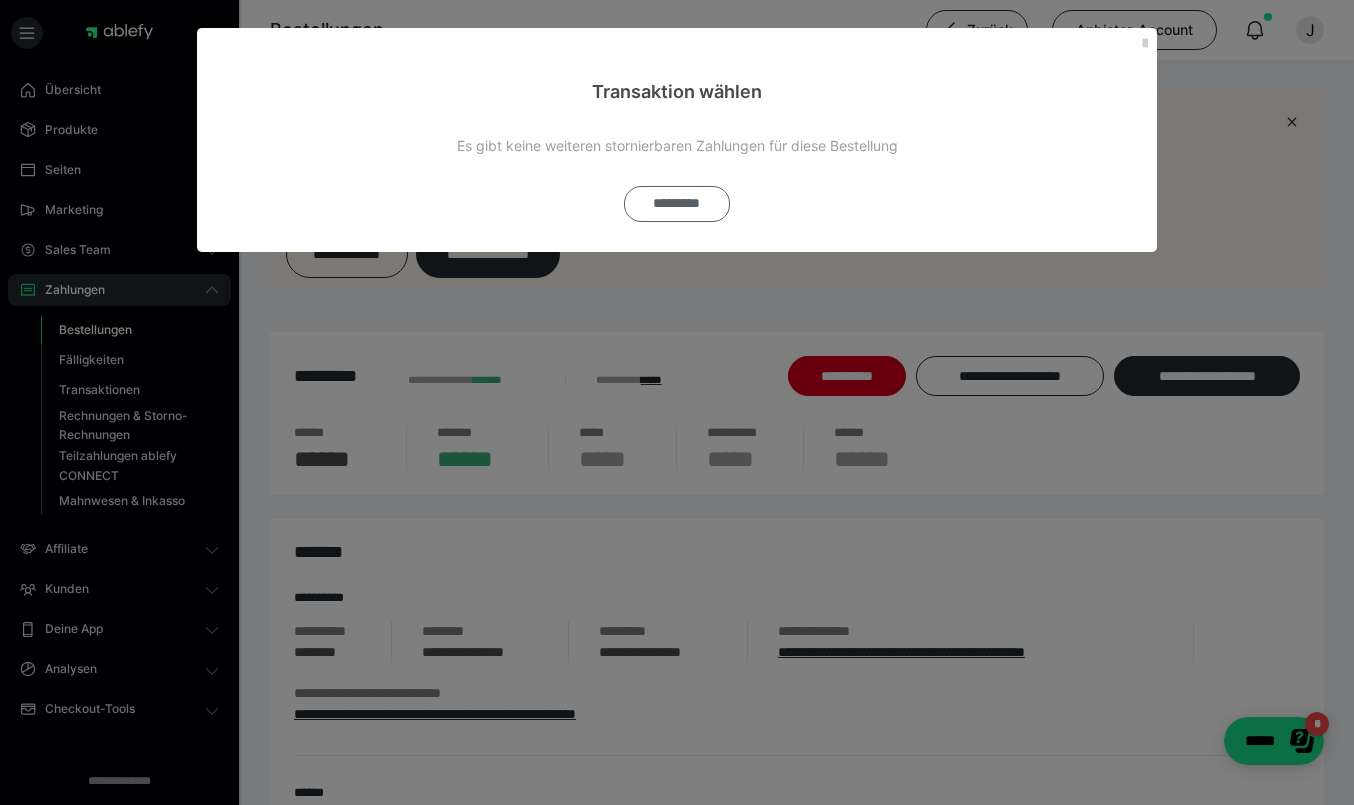 click on "*********" at bounding box center [677, 204] 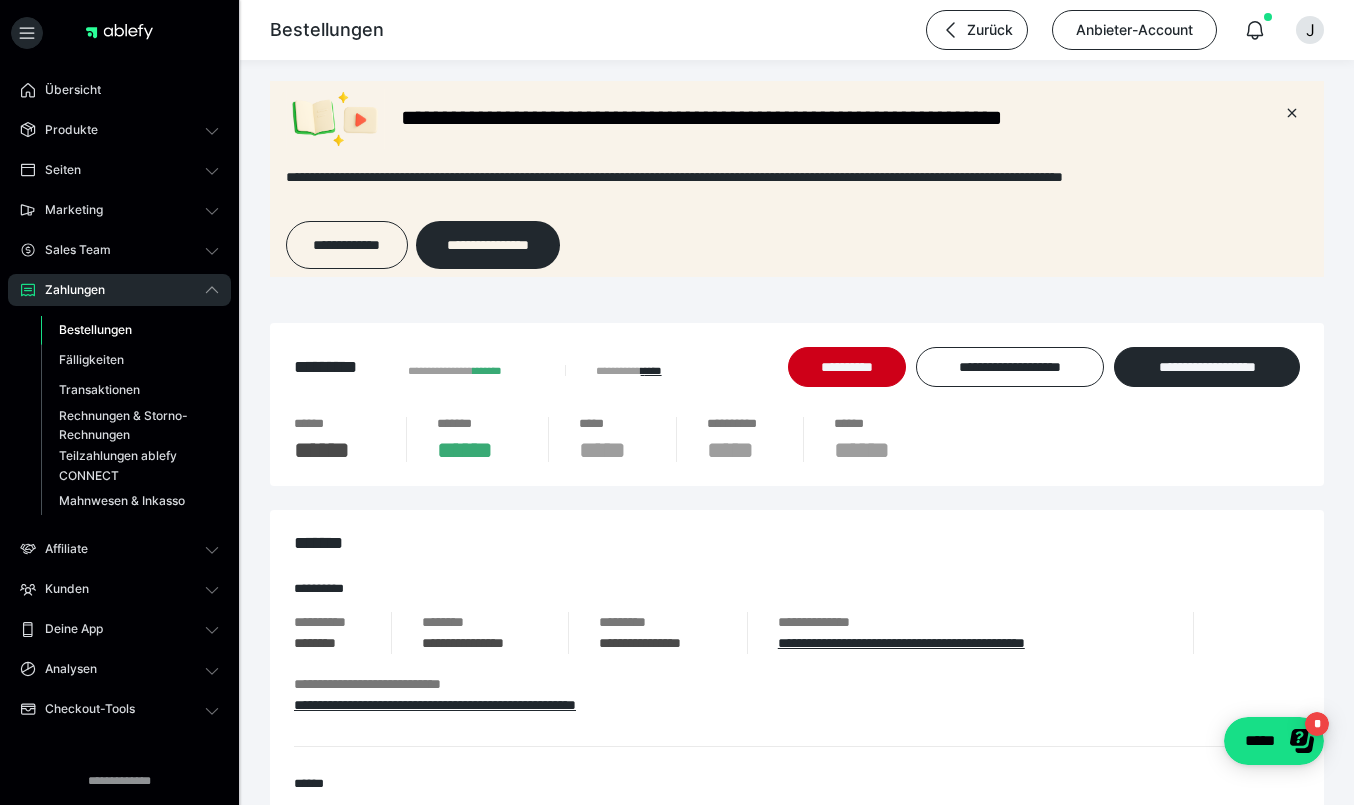 scroll, scrollTop: 0, scrollLeft: 0, axis: both 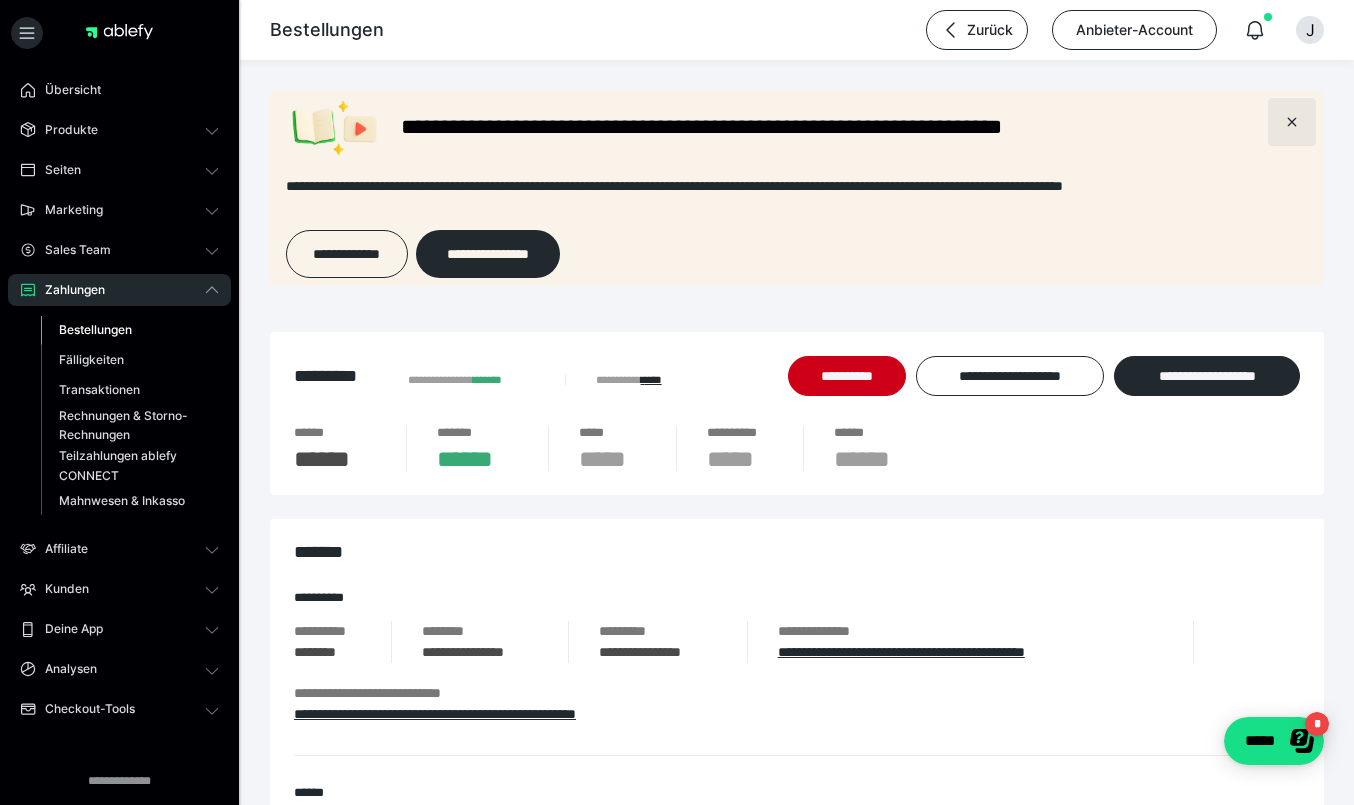 click 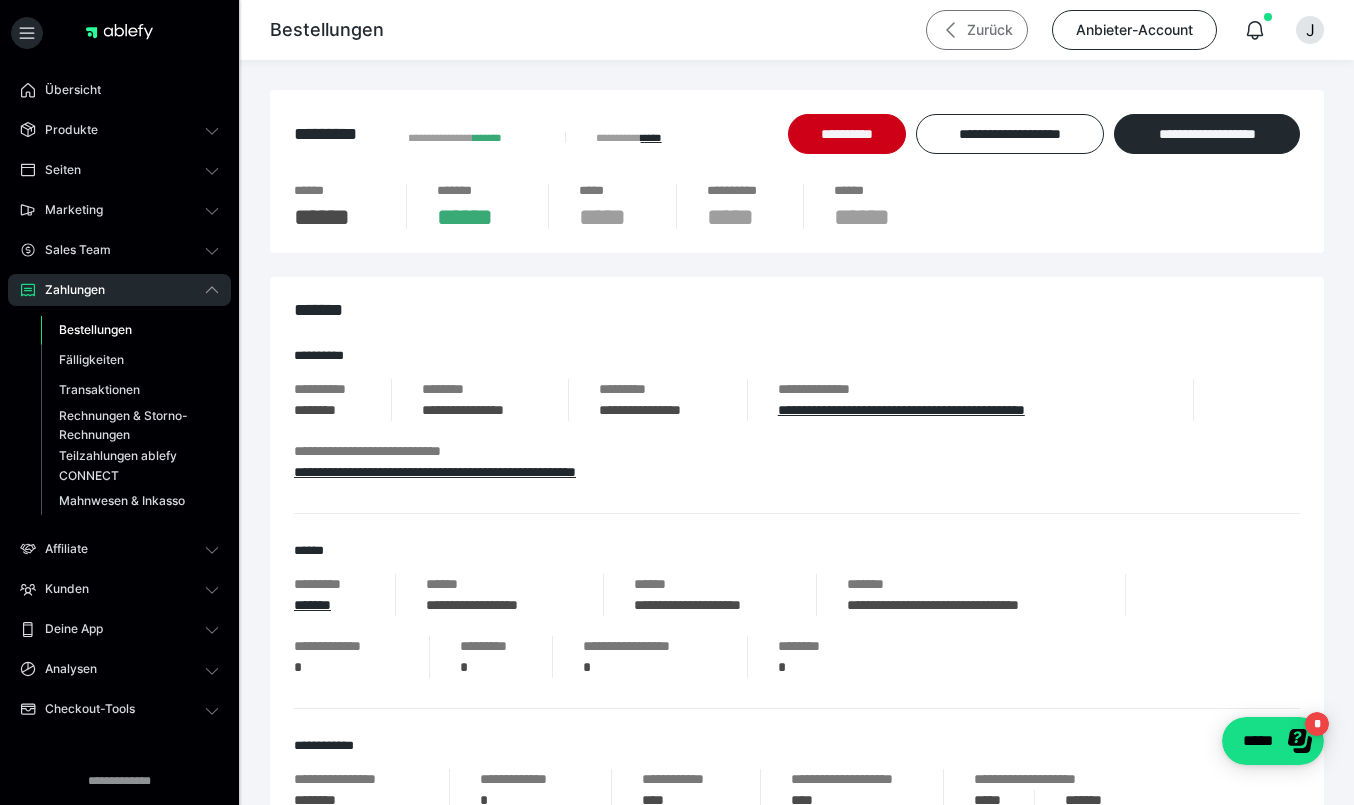 click on "Zurück" at bounding box center [977, 30] 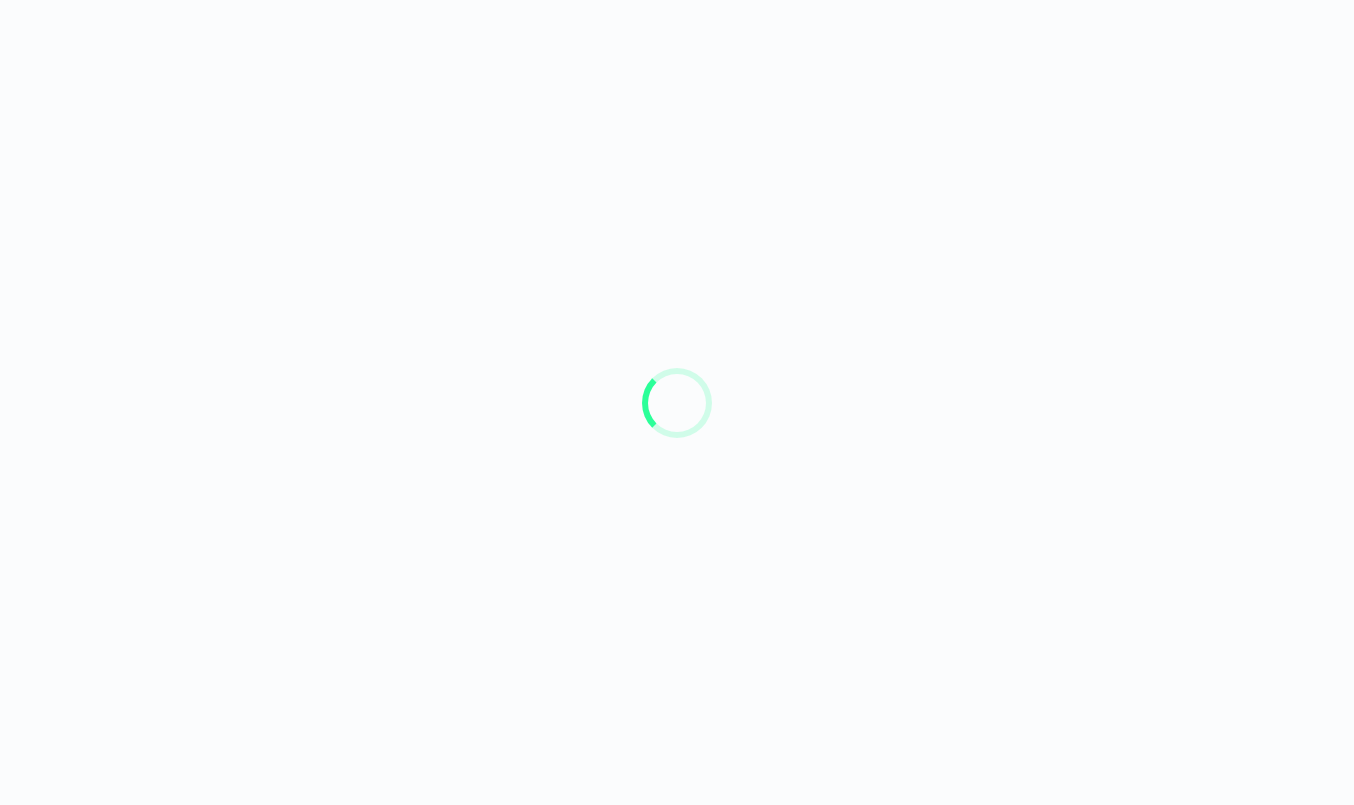 scroll, scrollTop: 0, scrollLeft: 0, axis: both 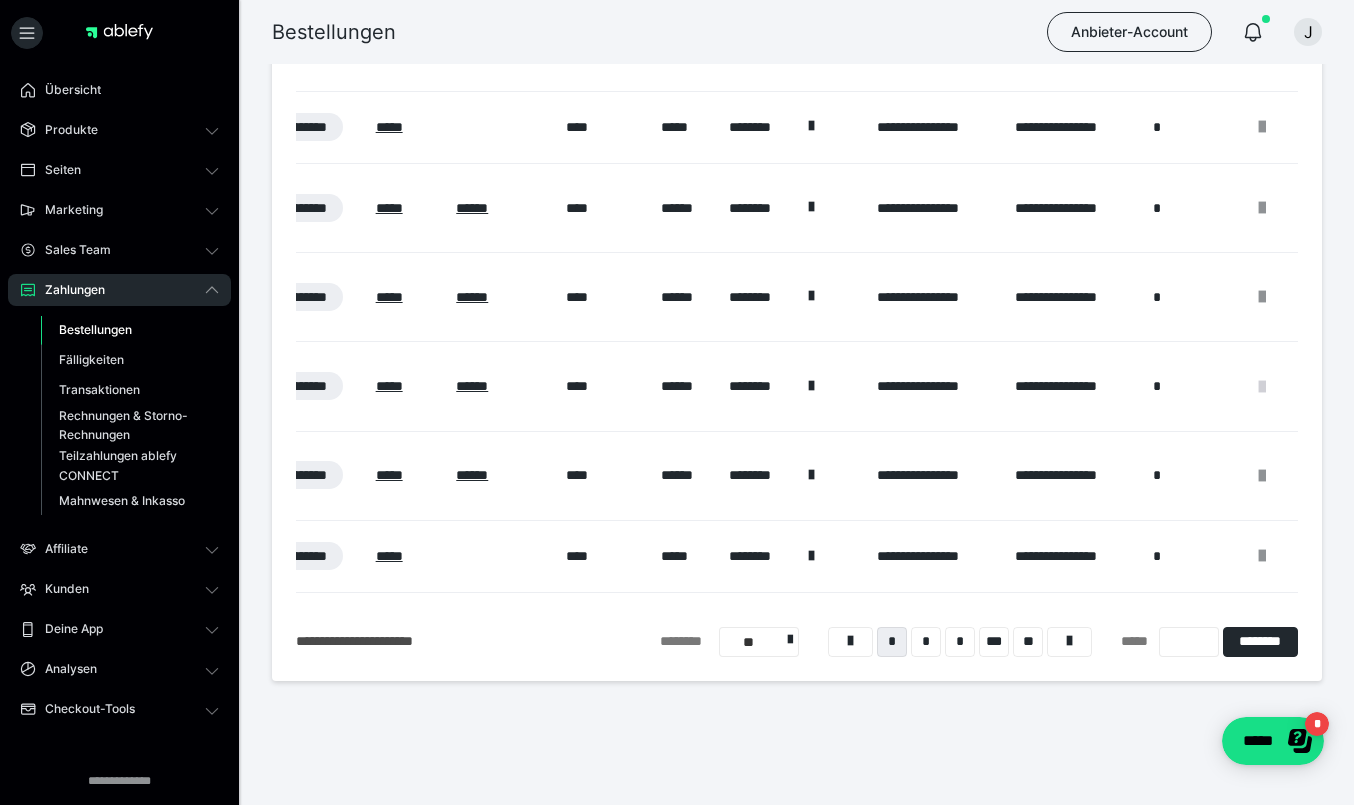 click at bounding box center (1262, 387) 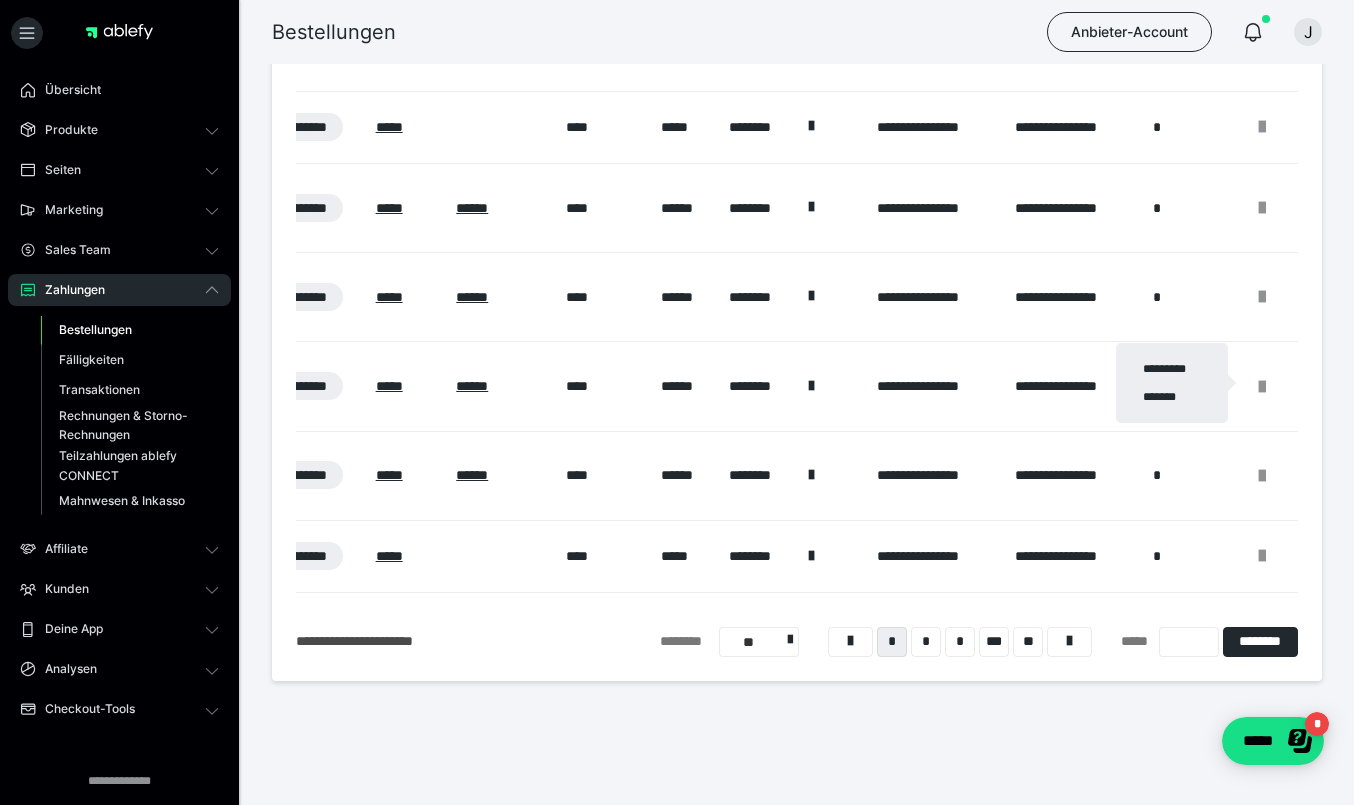 click at bounding box center [677, 402] 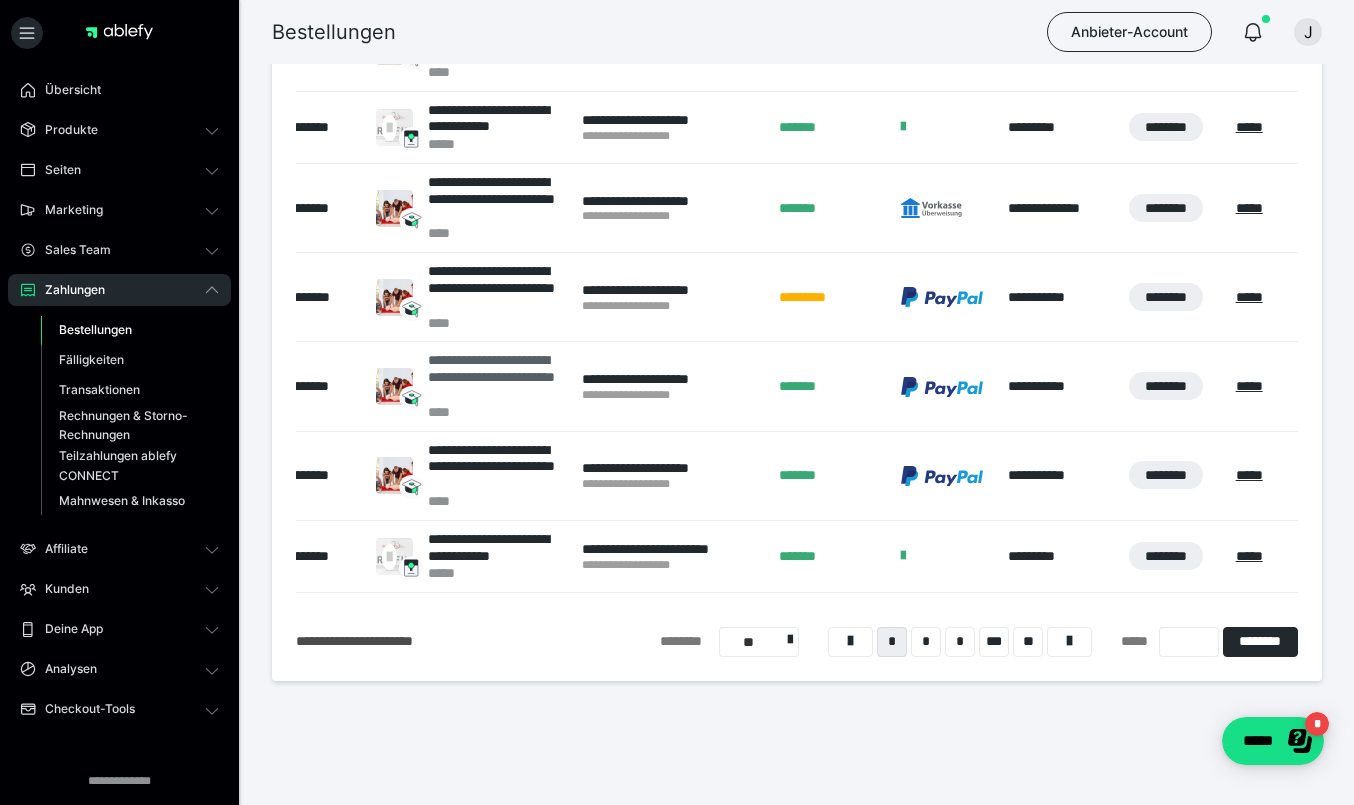 scroll, scrollTop: 0, scrollLeft: 24, axis: horizontal 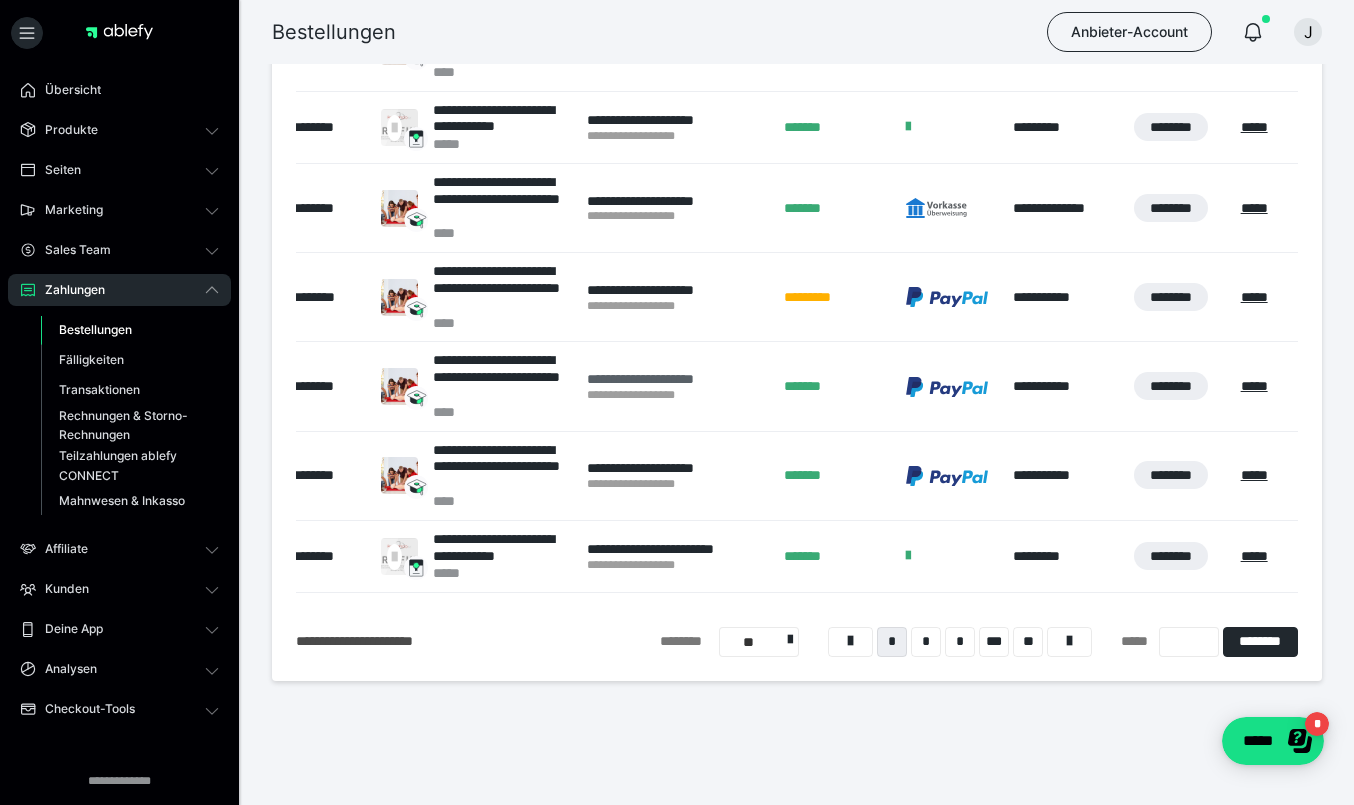 click on "**********" at bounding box center (675, 379) 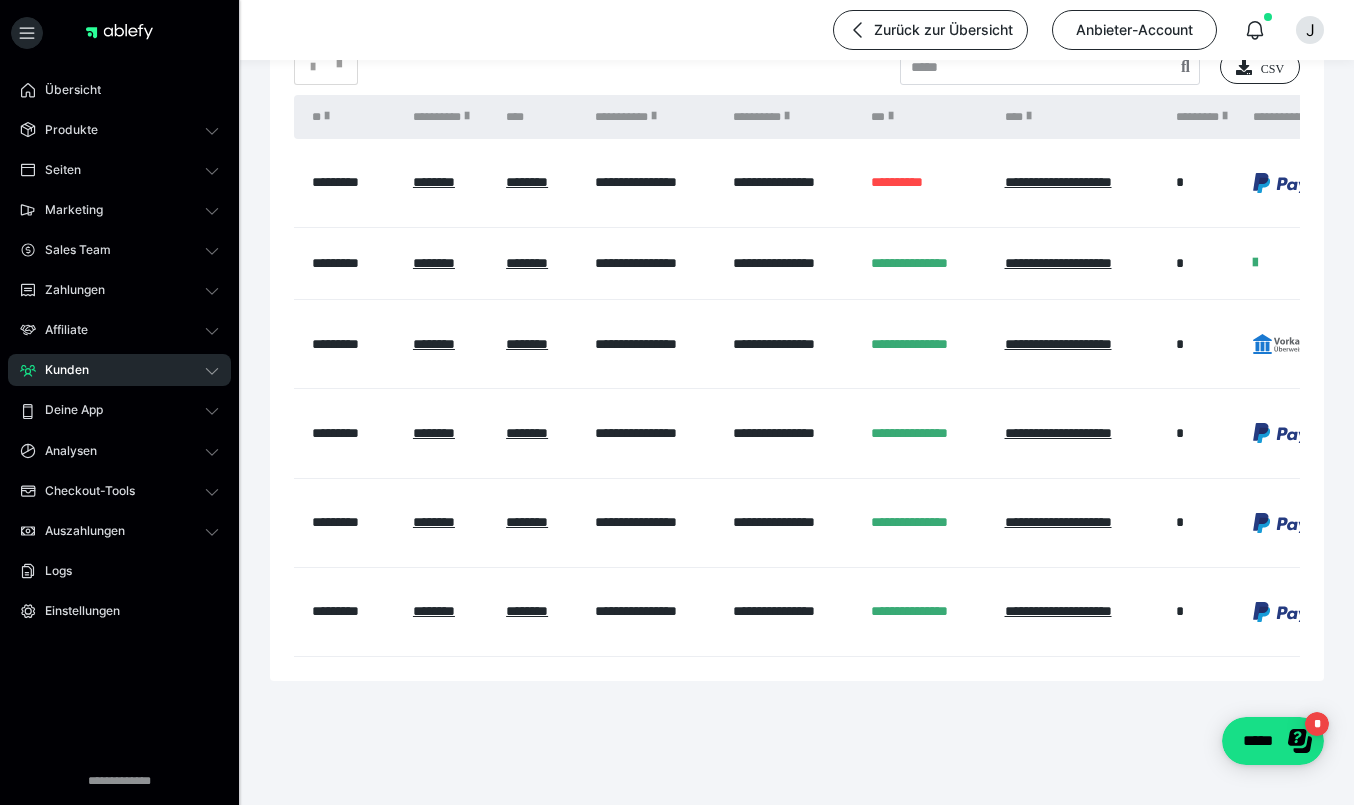 scroll, scrollTop: 884, scrollLeft: 0, axis: vertical 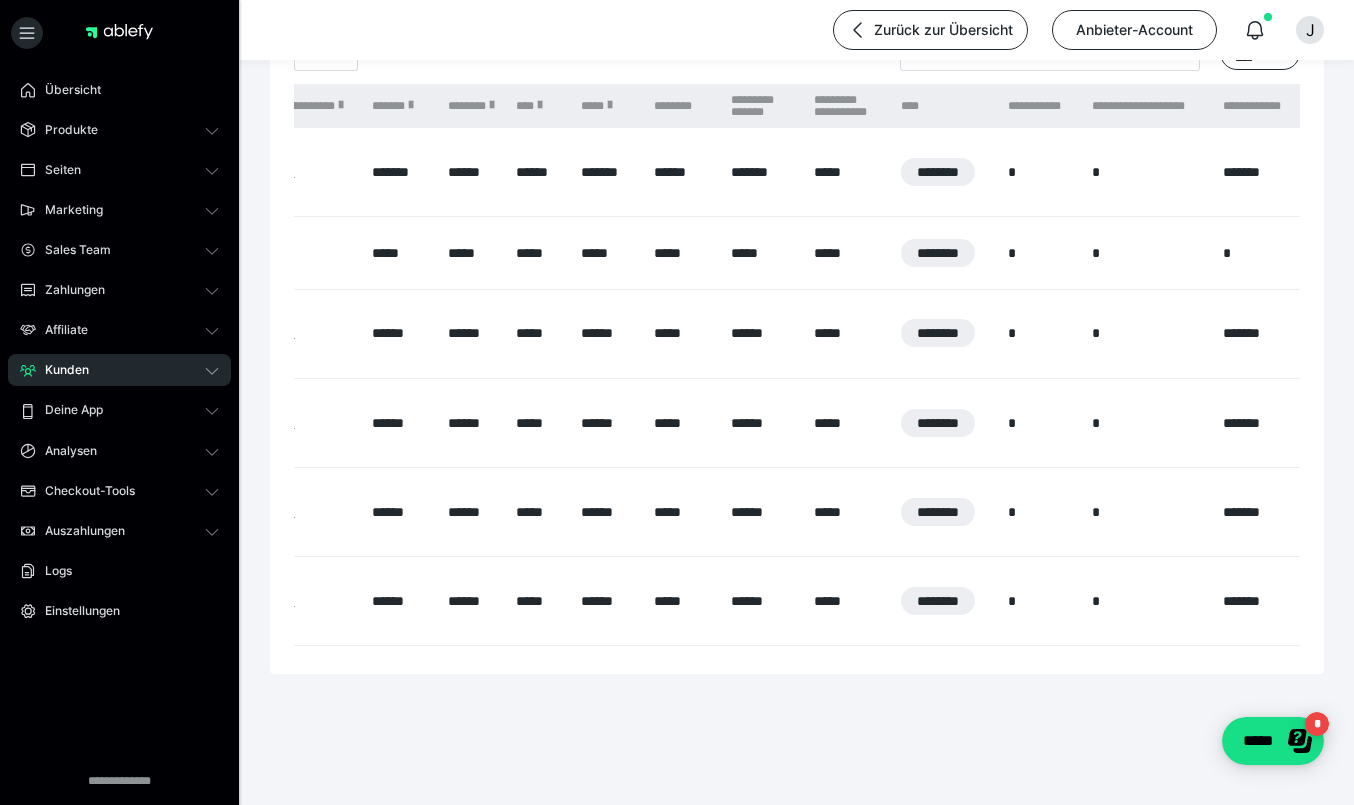 click on "*******" at bounding box center [1462, 423] 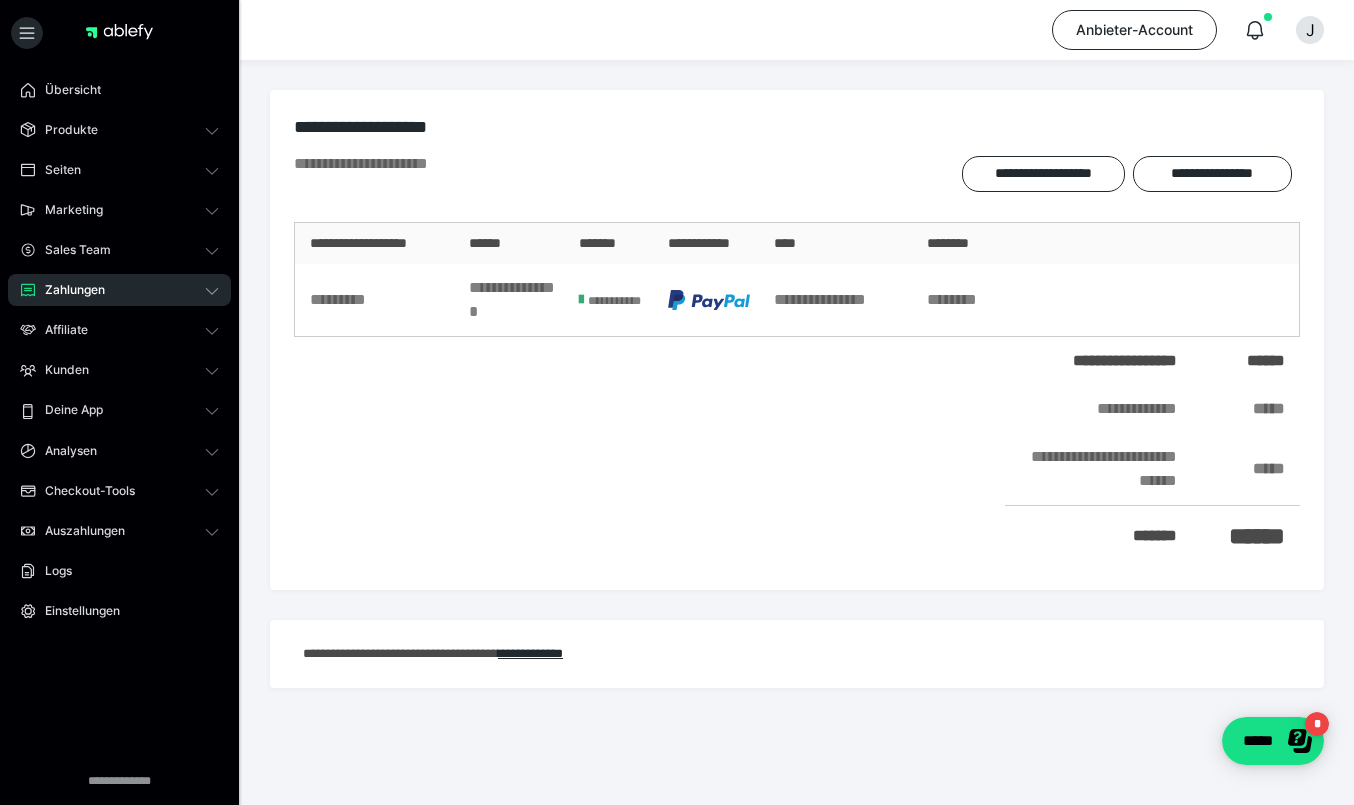 scroll, scrollTop: 13, scrollLeft: 0, axis: vertical 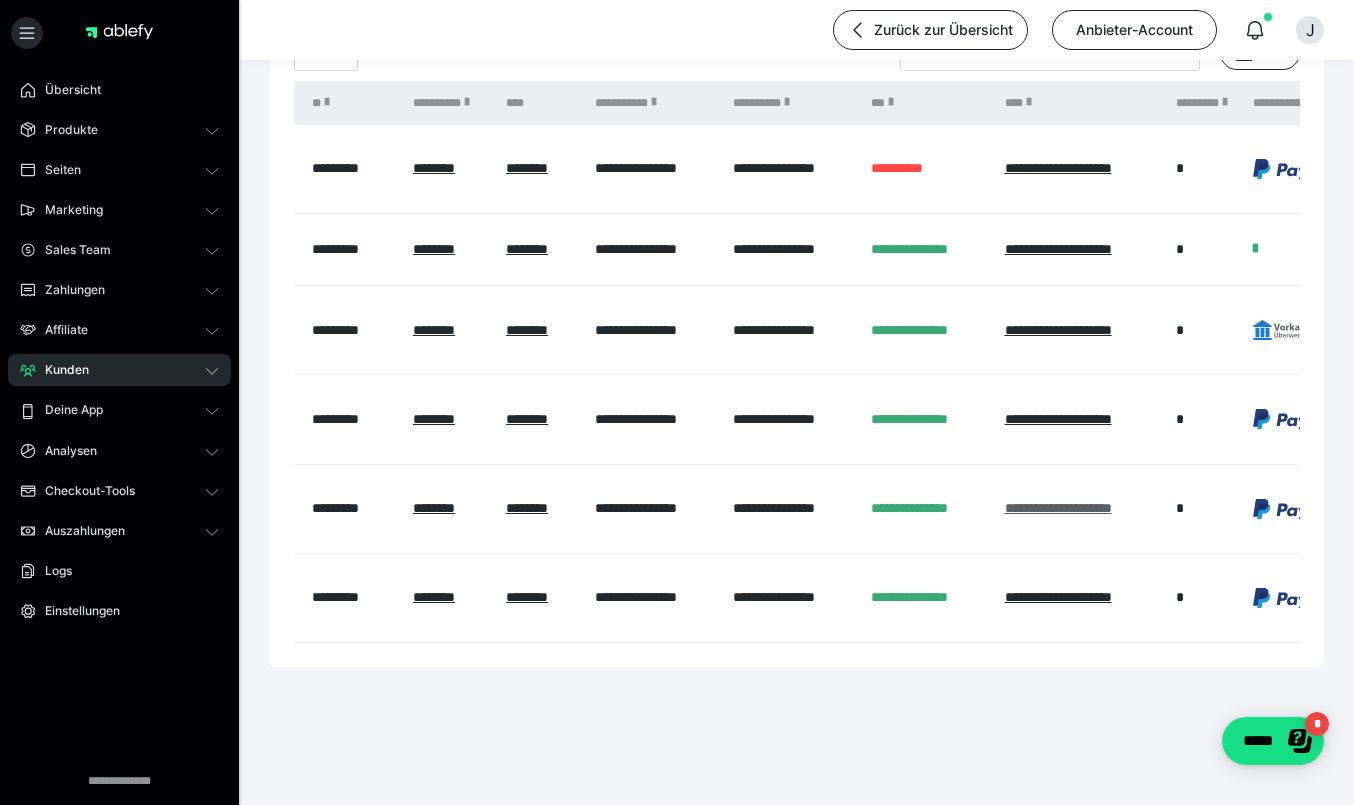 click on "**********" at bounding box center [1058, 508] 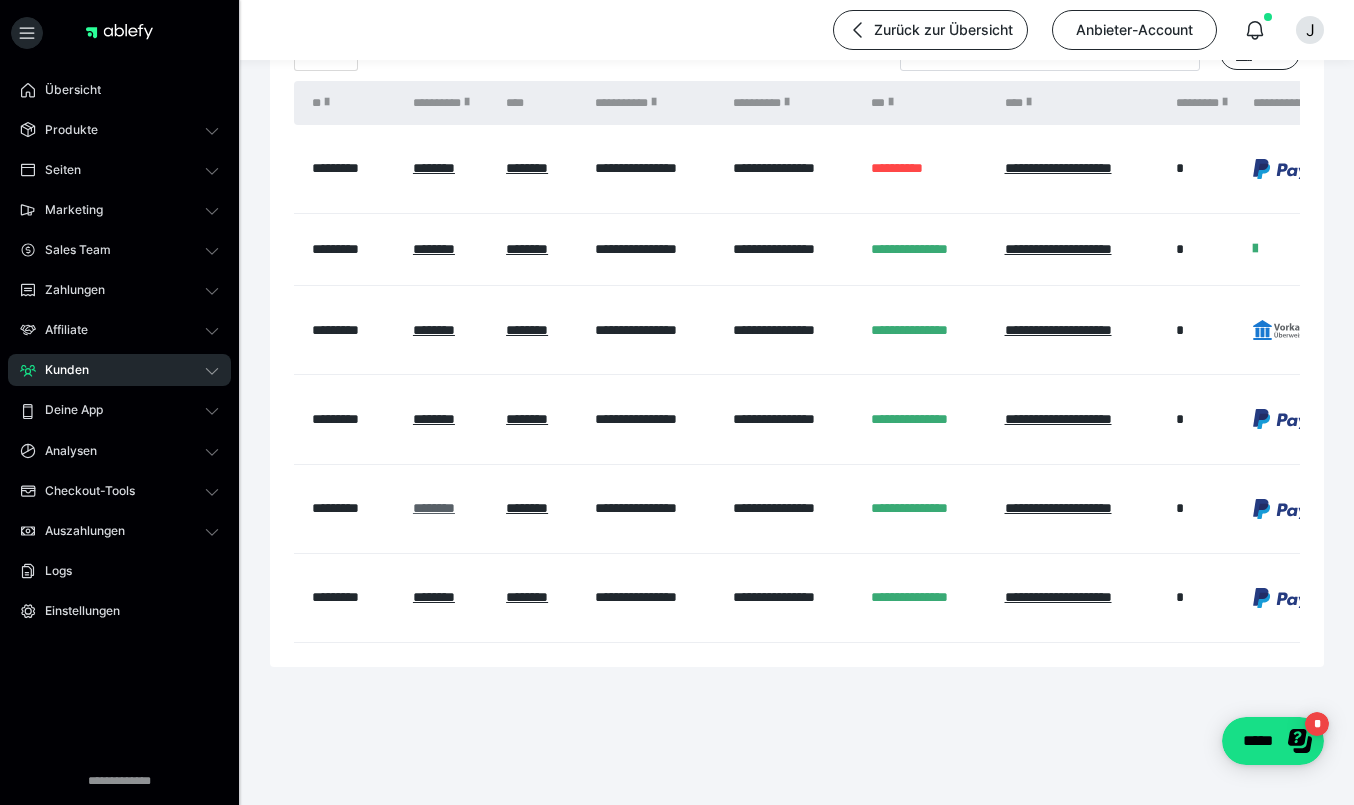 click on "********" at bounding box center [434, 508] 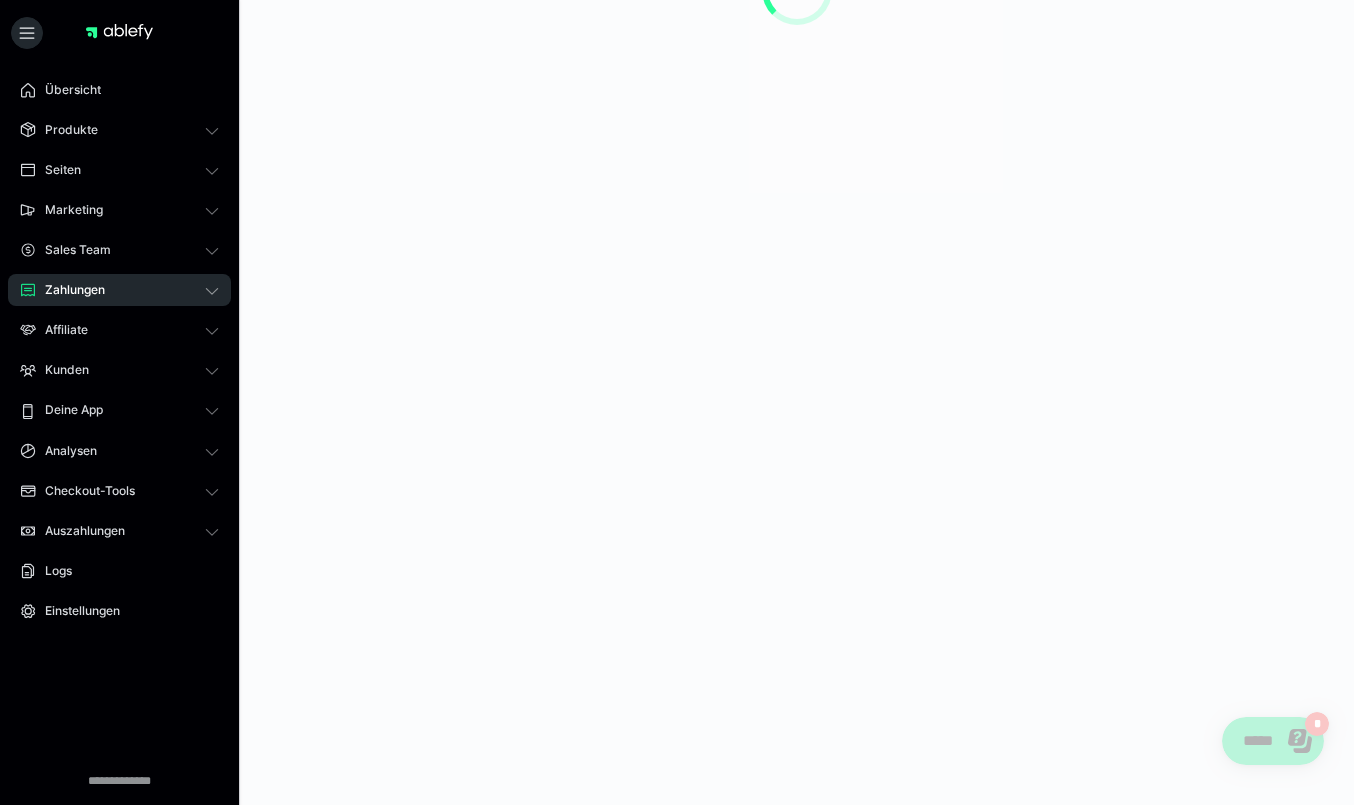 scroll, scrollTop: 0, scrollLeft: 0, axis: both 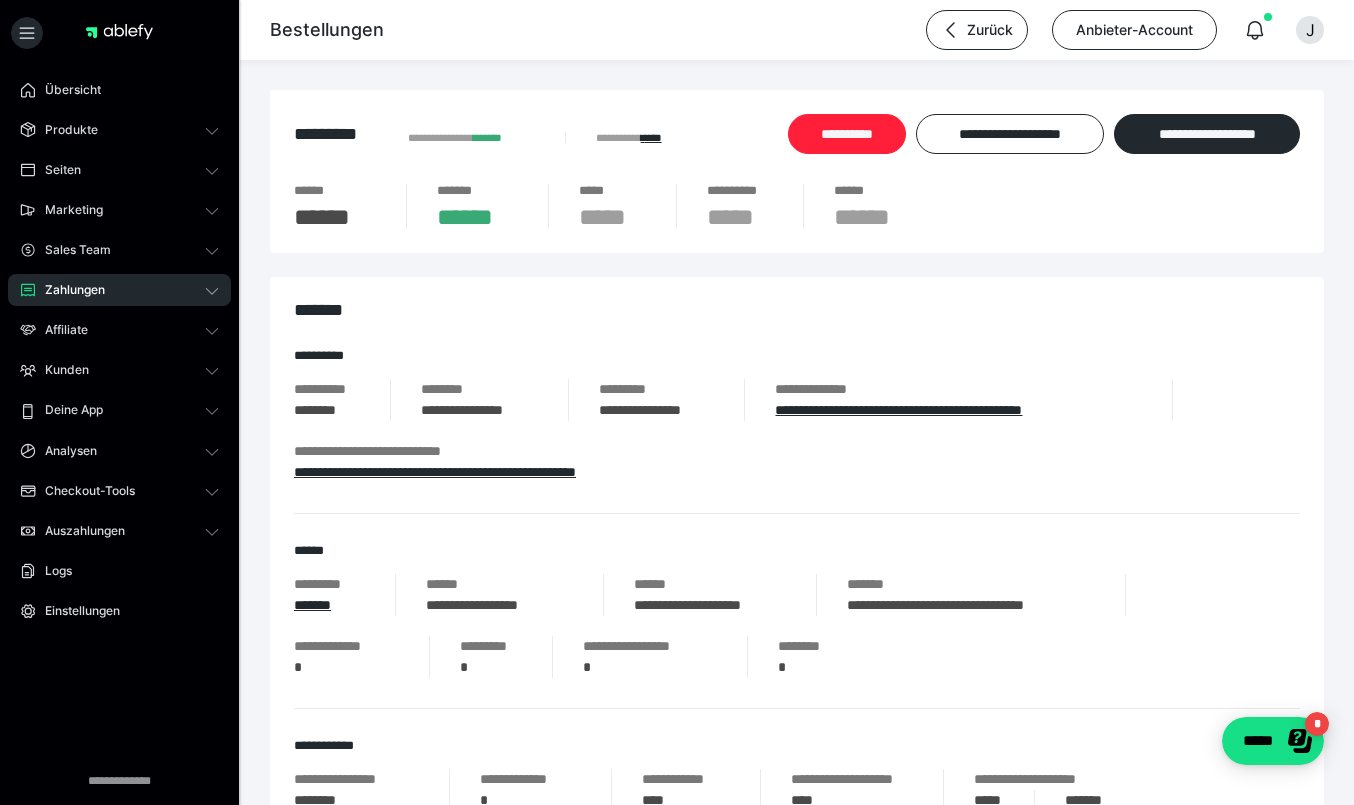 click on "**********" at bounding box center [847, 134] 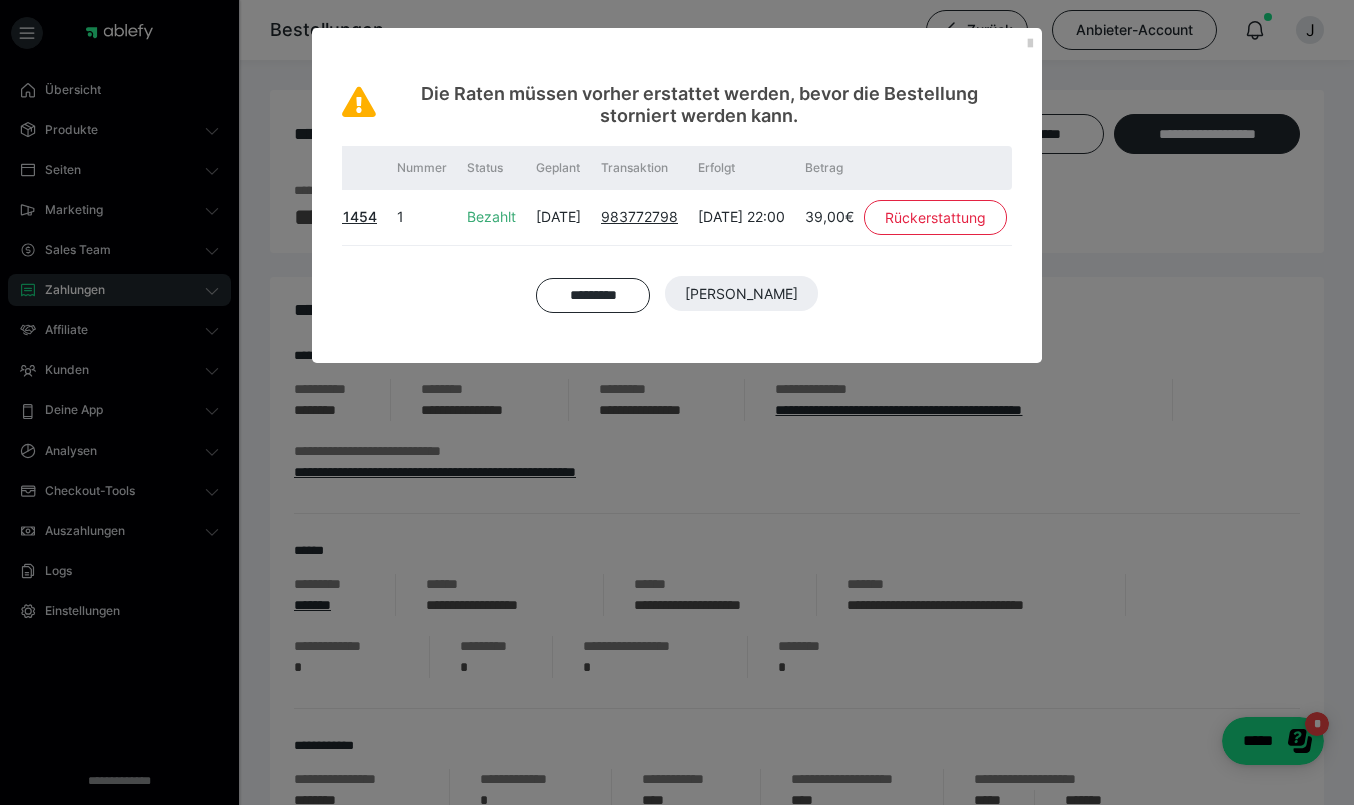 scroll, scrollTop: 0, scrollLeft: 116, axis: horizontal 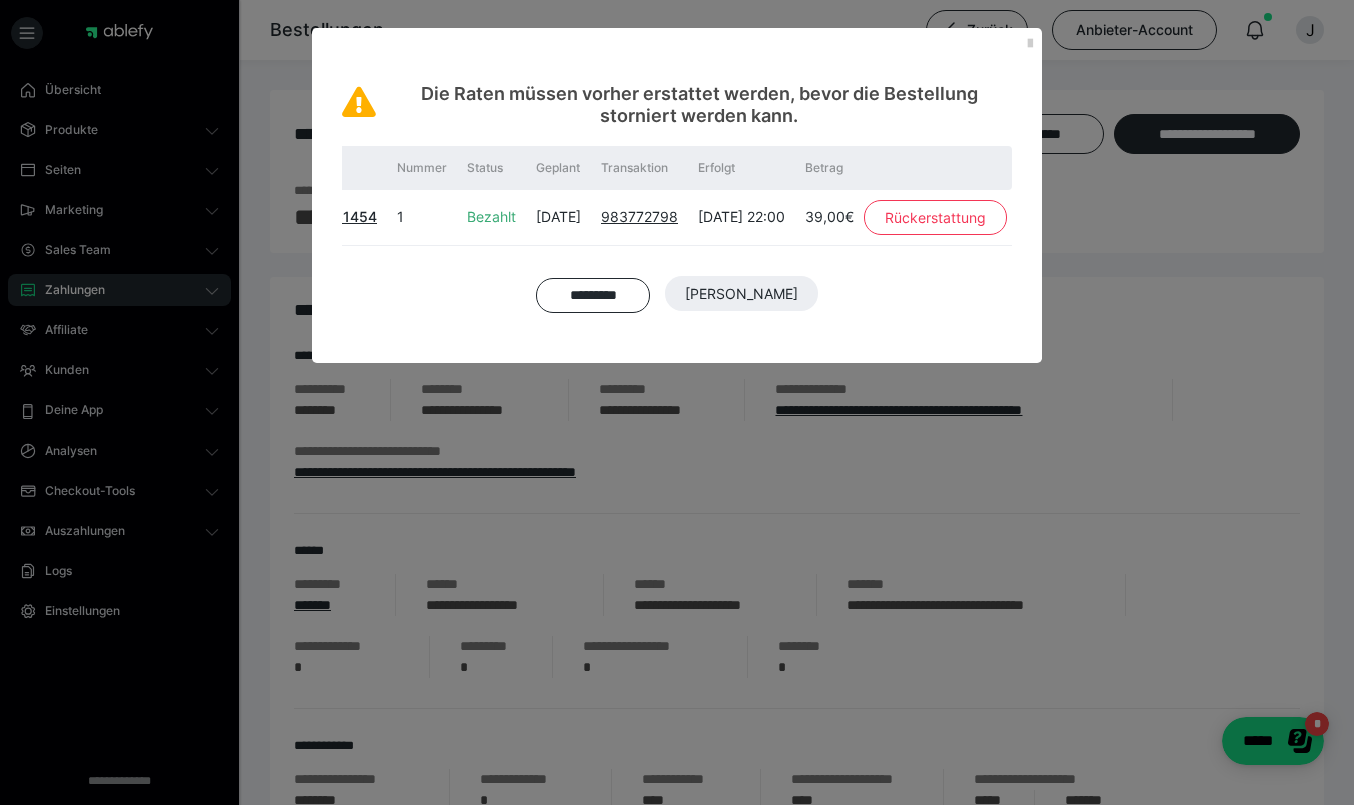 click on "Rückerstattung" at bounding box center [935, 218] 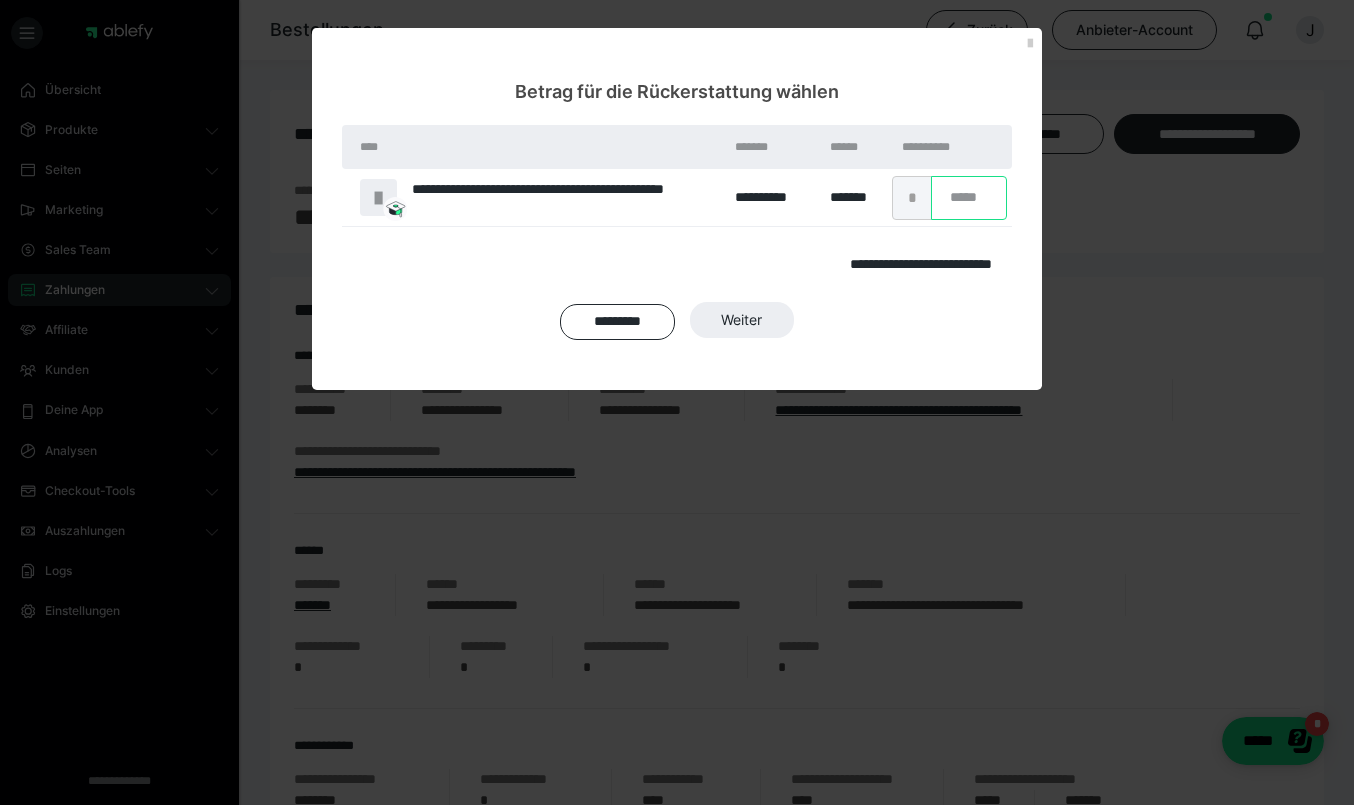 drag, startPoint x: 973, startPoint y: 196, endPoint x: 919, endPoint y: 203, distance: 54.451813 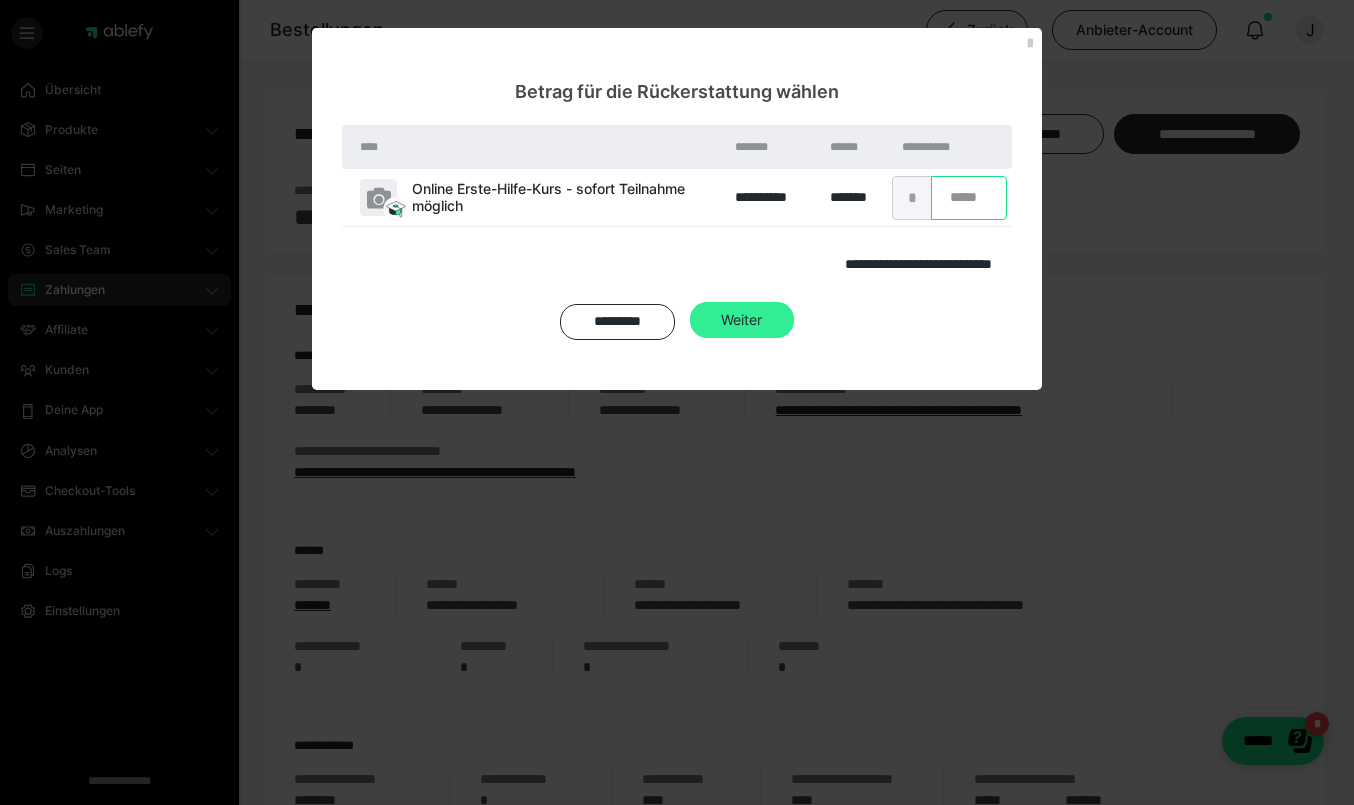 type on "**" 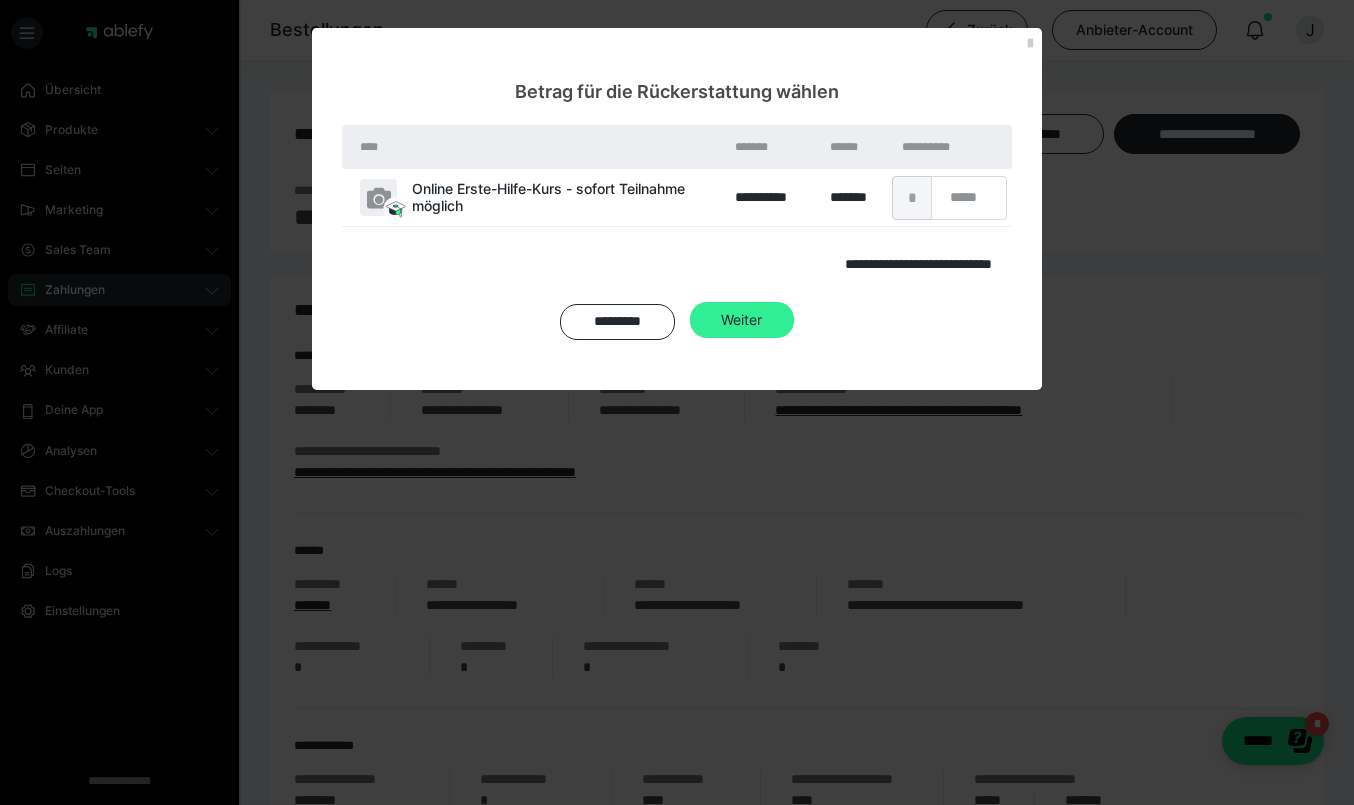 click on "Weiter" at bounding box center (741, 294) 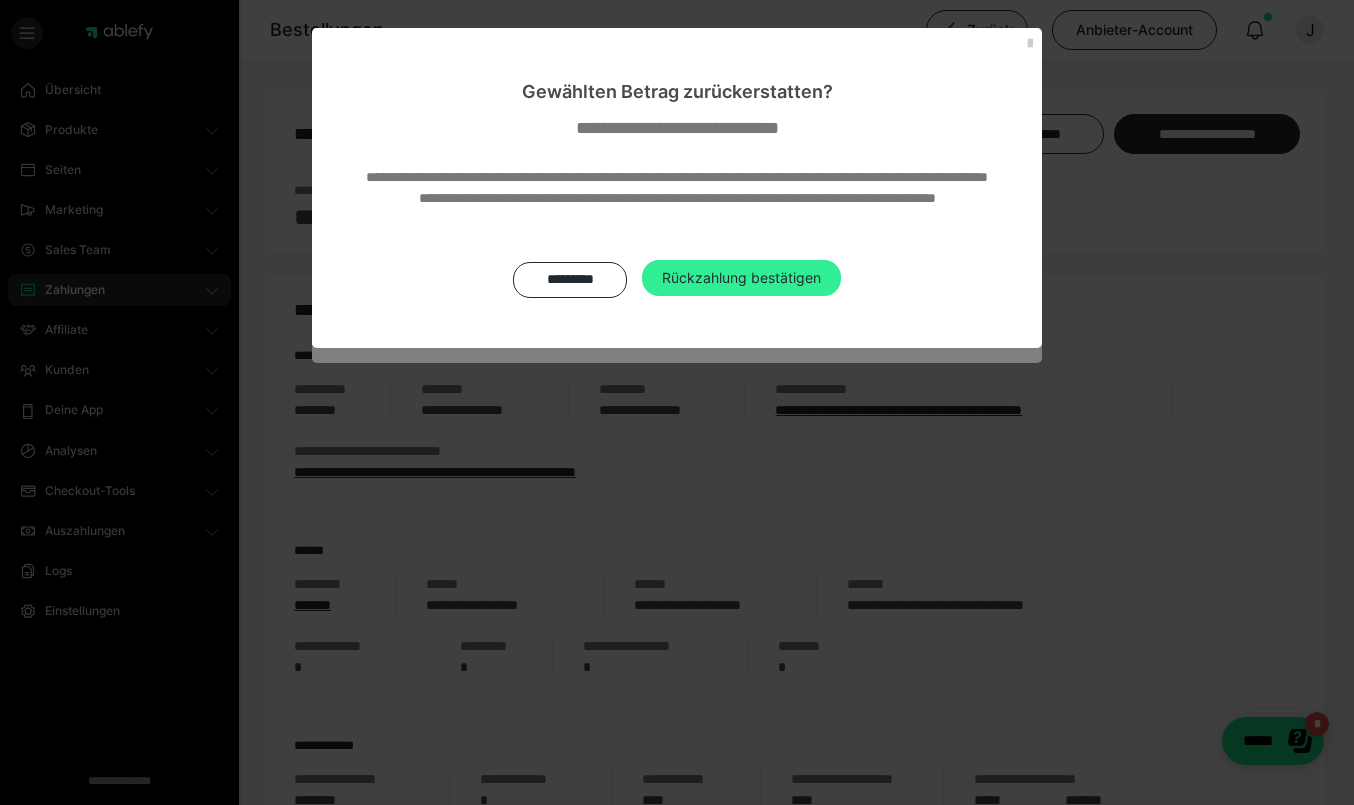 click on "Rückzahlung bestätigen" at bounding box center (741, 278) 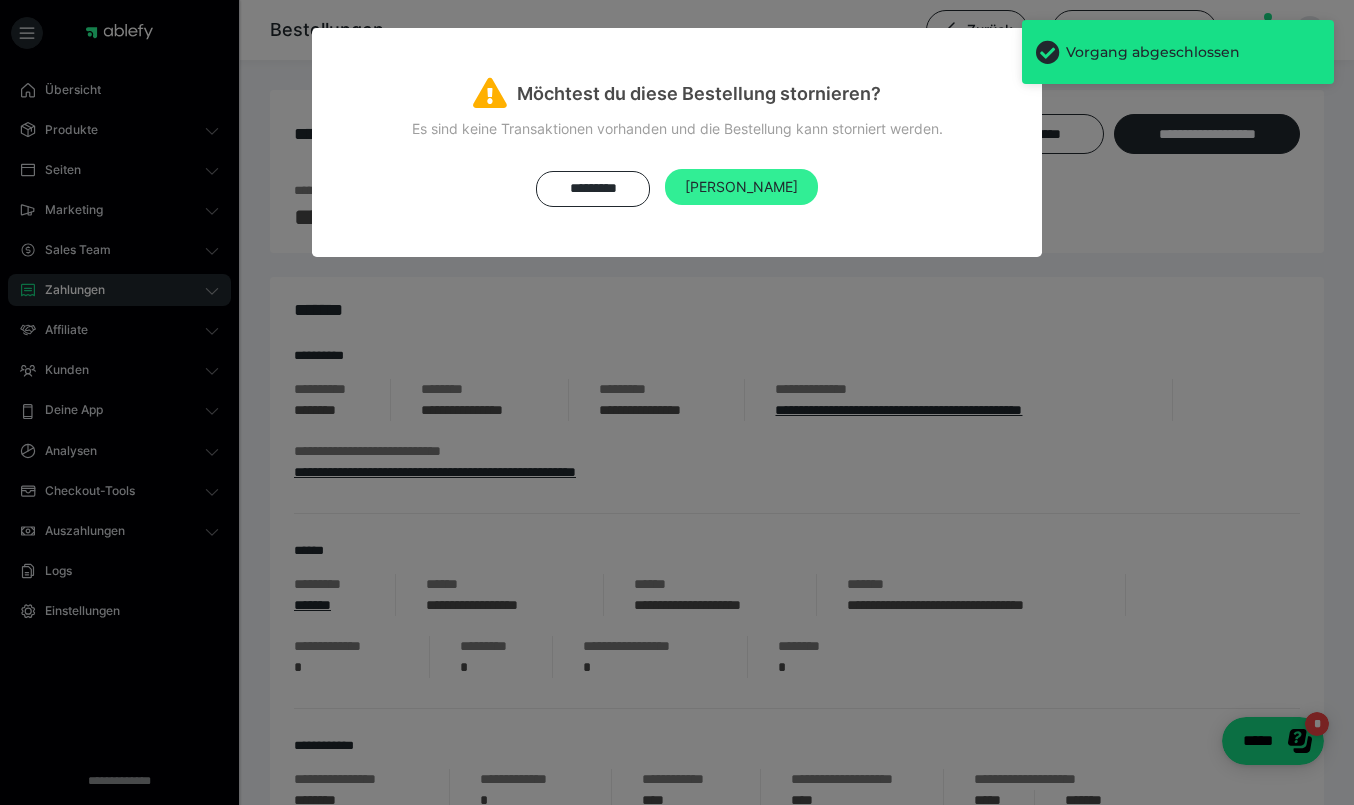 click on "Ja" at bounding box center (741, 186) 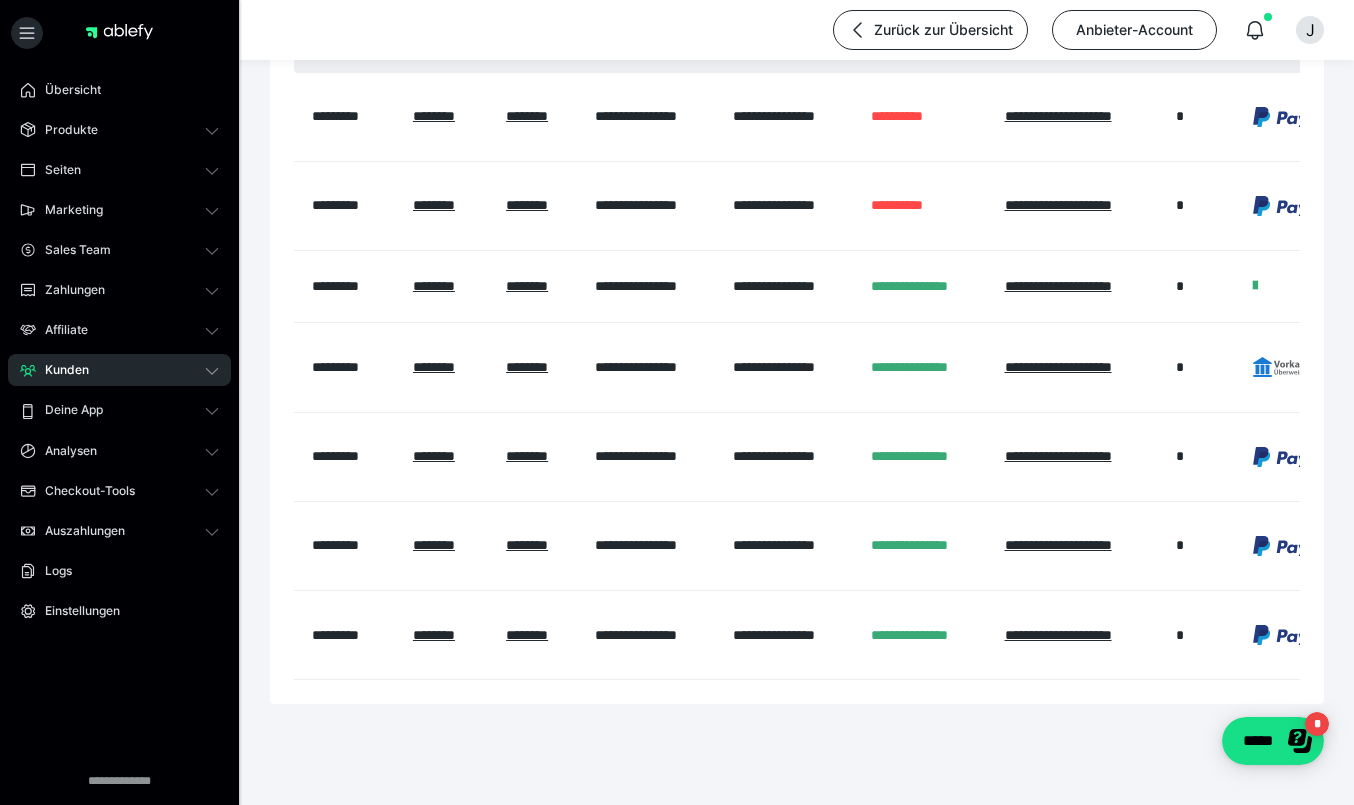 scroll, scrollTop: 973, scrollLeft: 0, axis: vertical 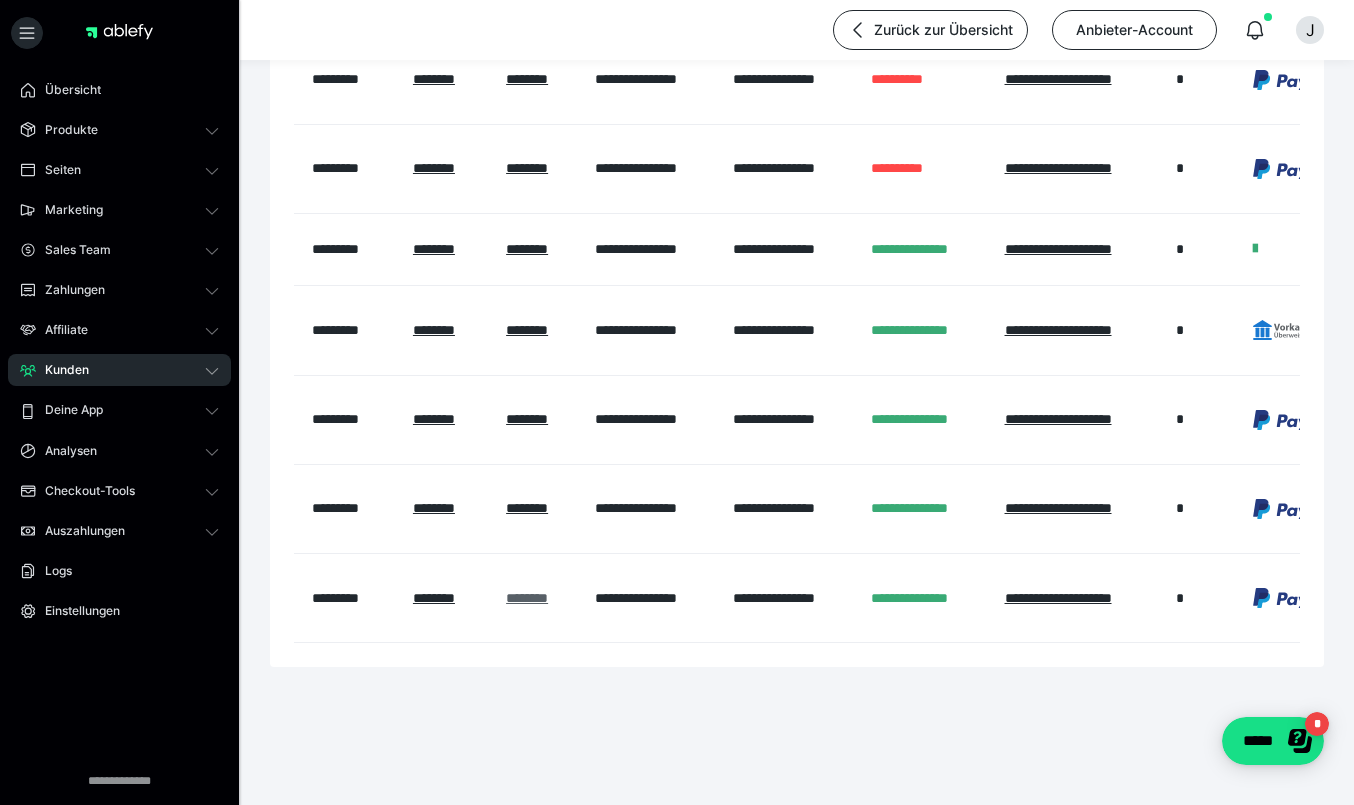 click on "********" at bounding box center (527, 598) 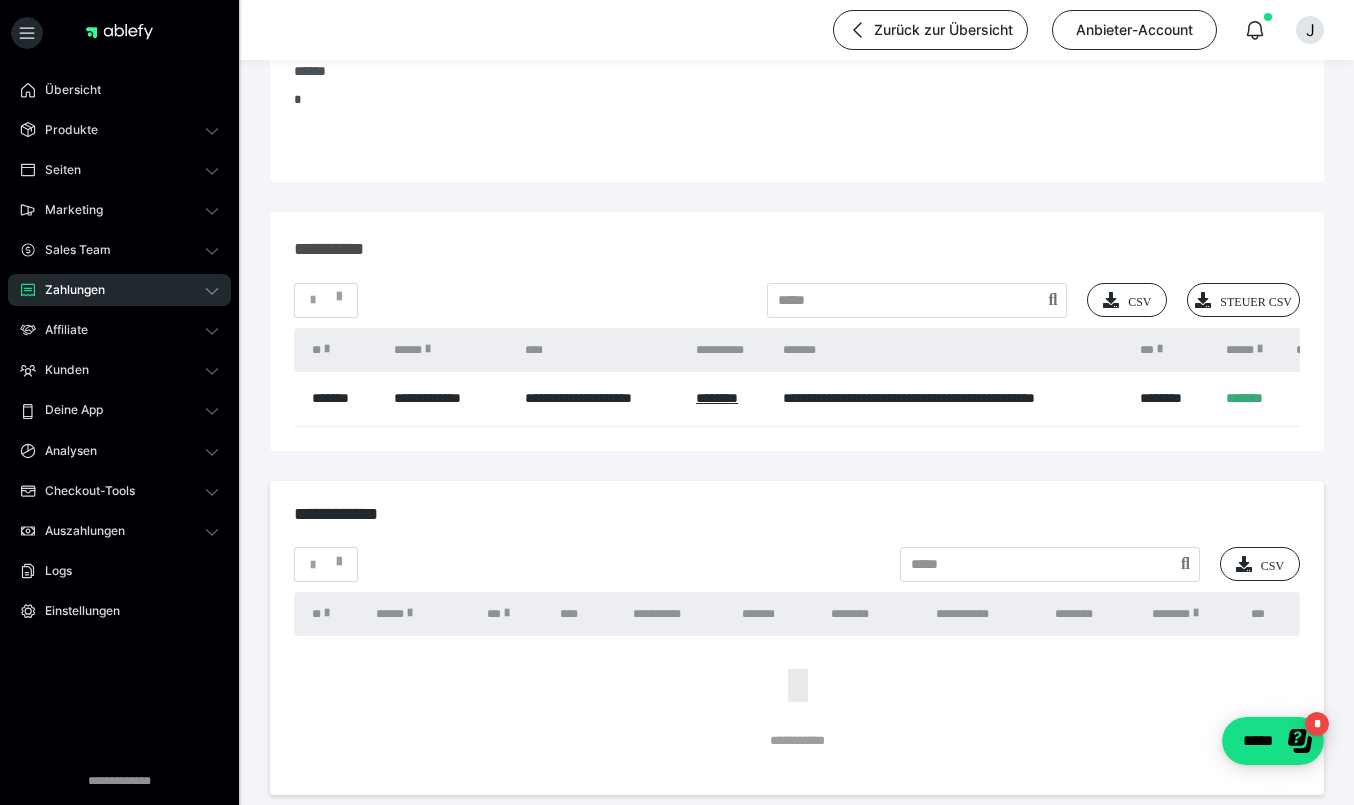 scroll, scrollTop: 311, scrollLeft: 0, axis: vertical 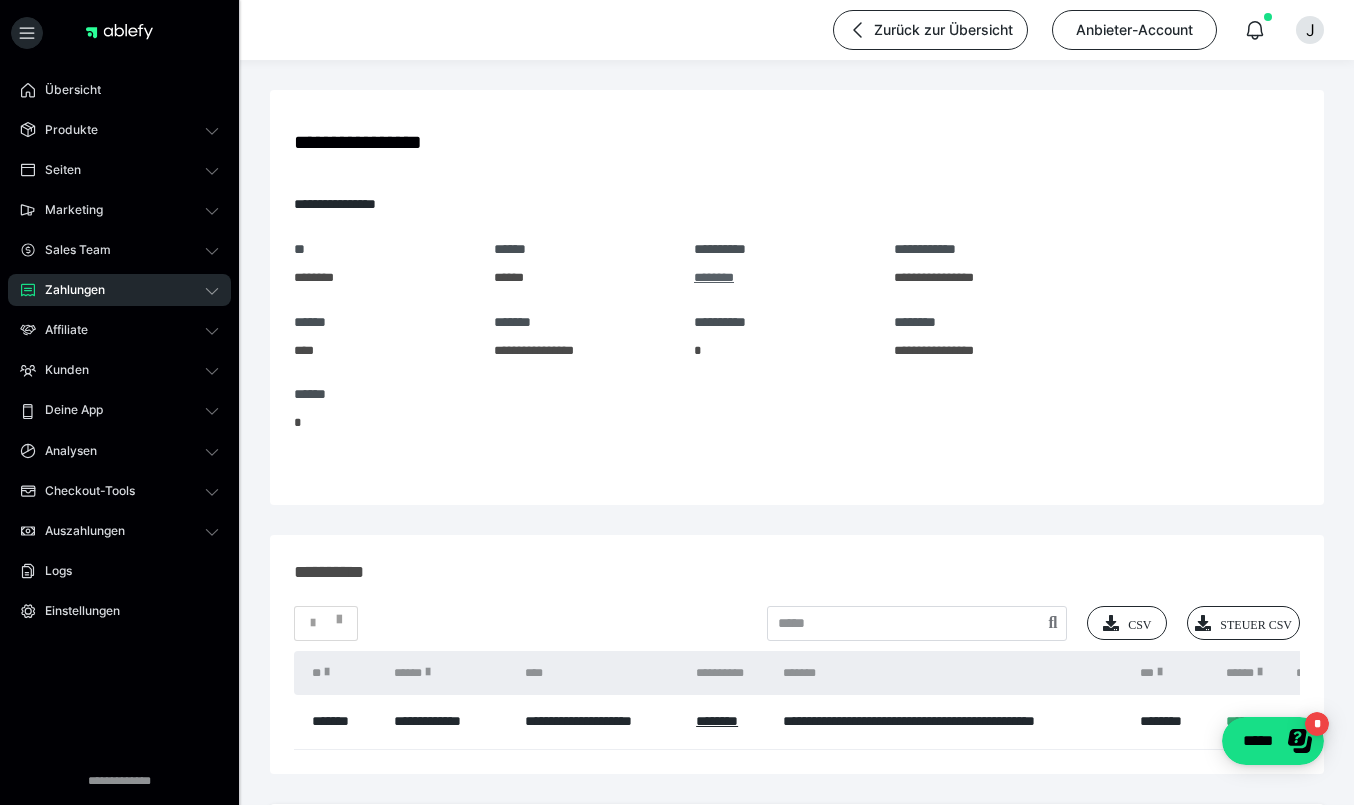 click on "********" at bounding box center (714, 277) 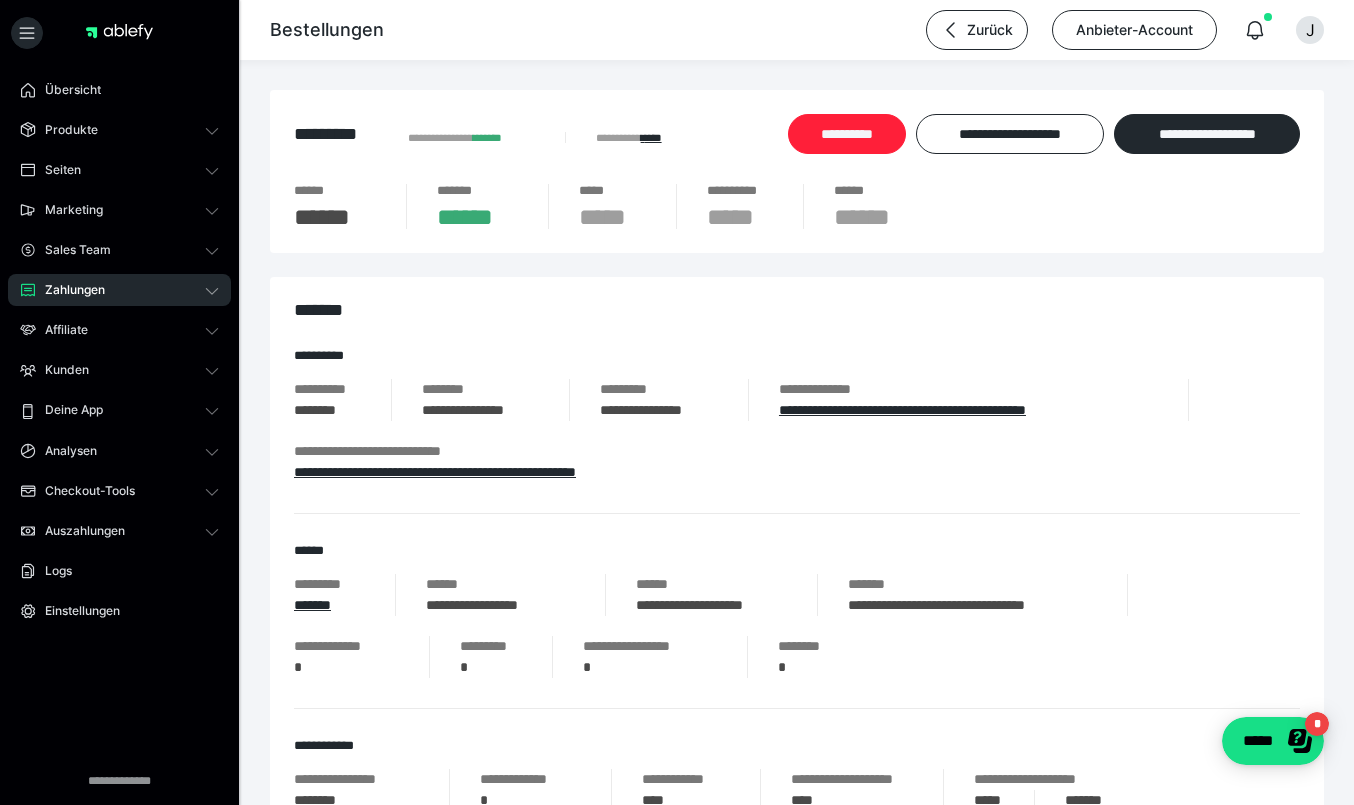 click on "**********" at bounding box center [847, 134] 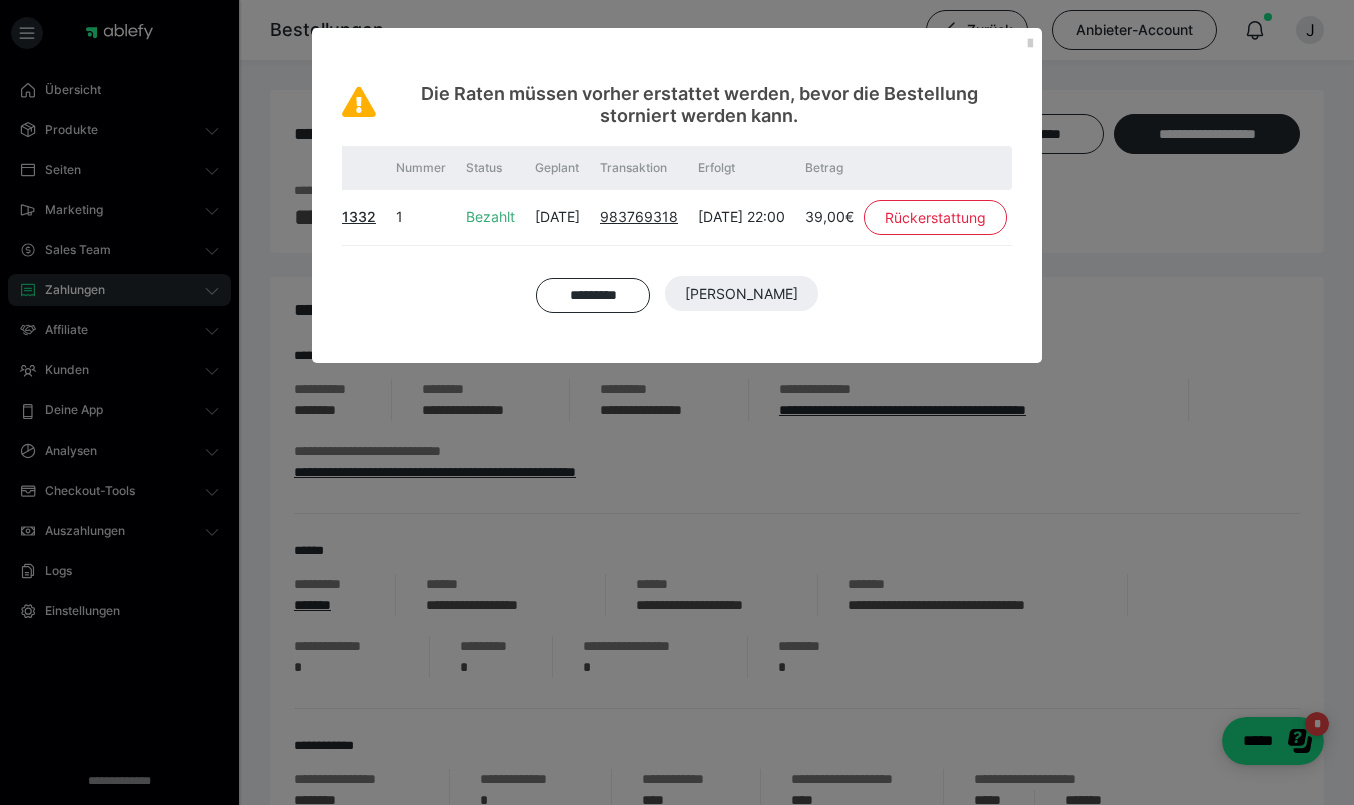 scroll, scrollTop: 0, scrollLeft: 115, axis: horizontal 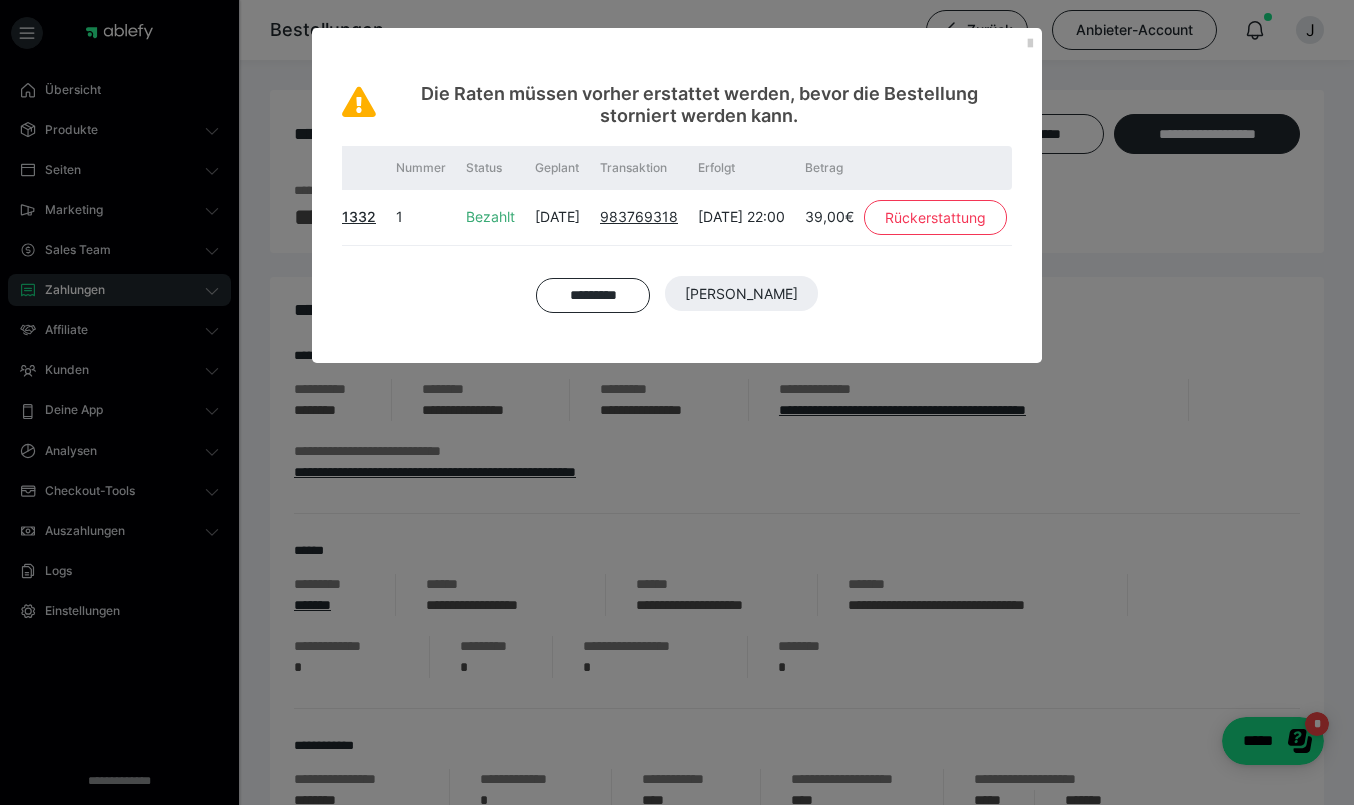 click on "Rückerstattung" at bounding box center [935, 218] 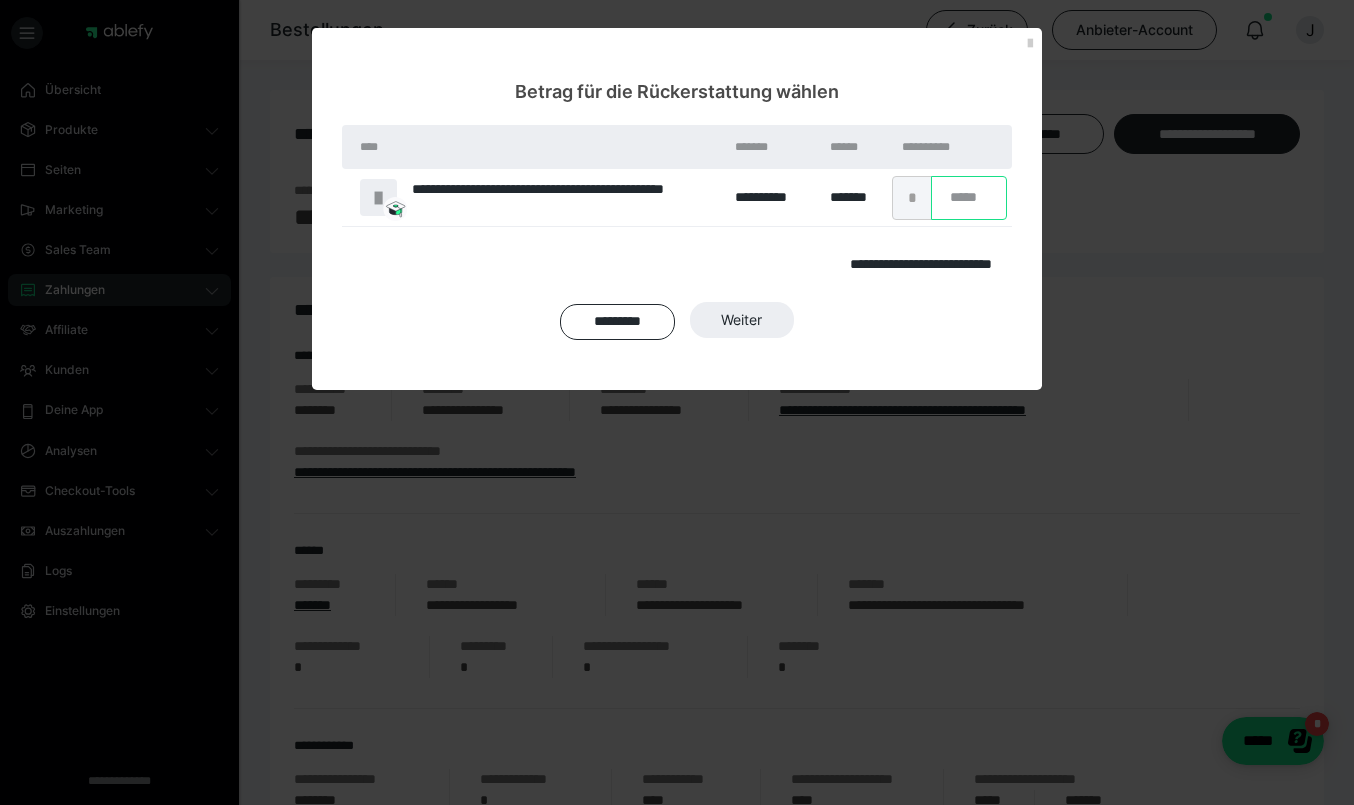 drag, startPoint x: 965, startPoint y: 196, endPoint x: 923, endPoint y: 196, distance: 42 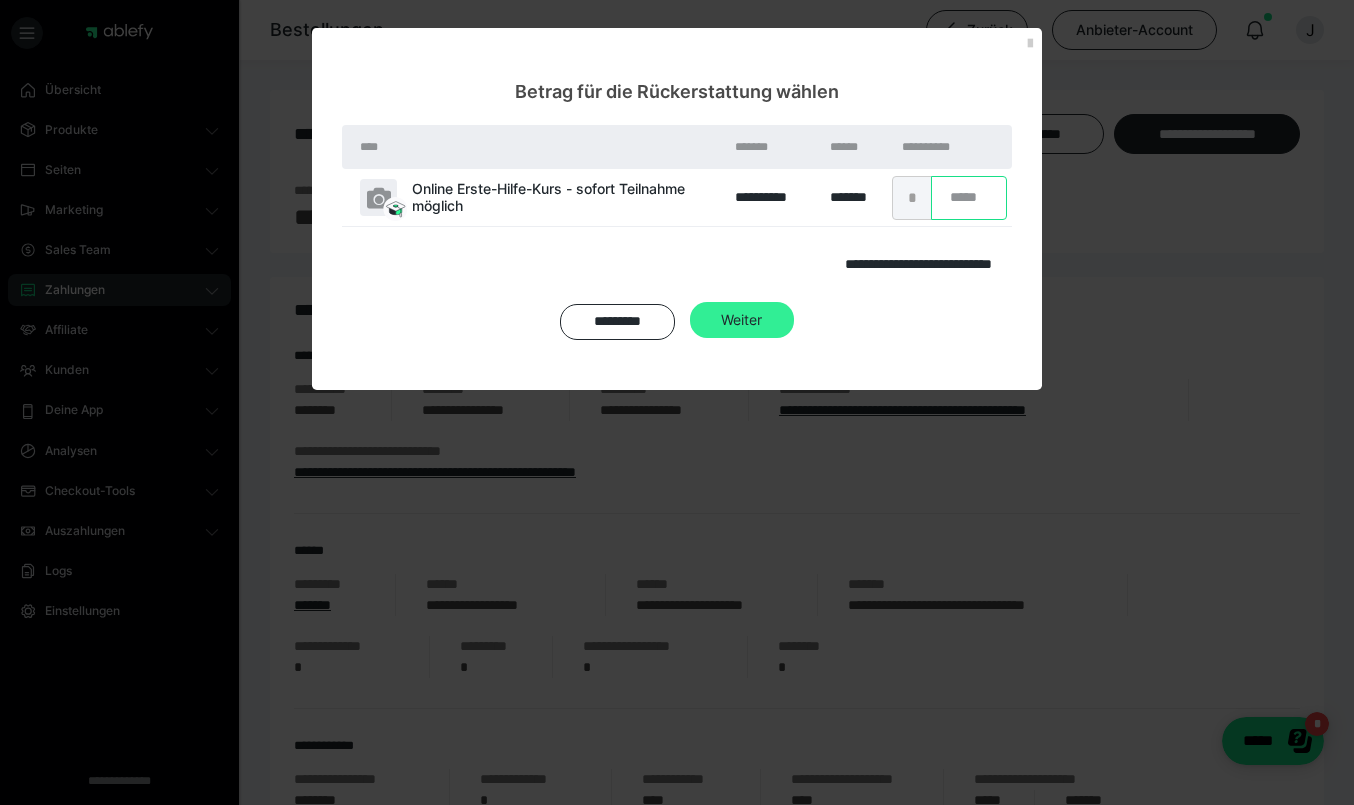 type on "**" 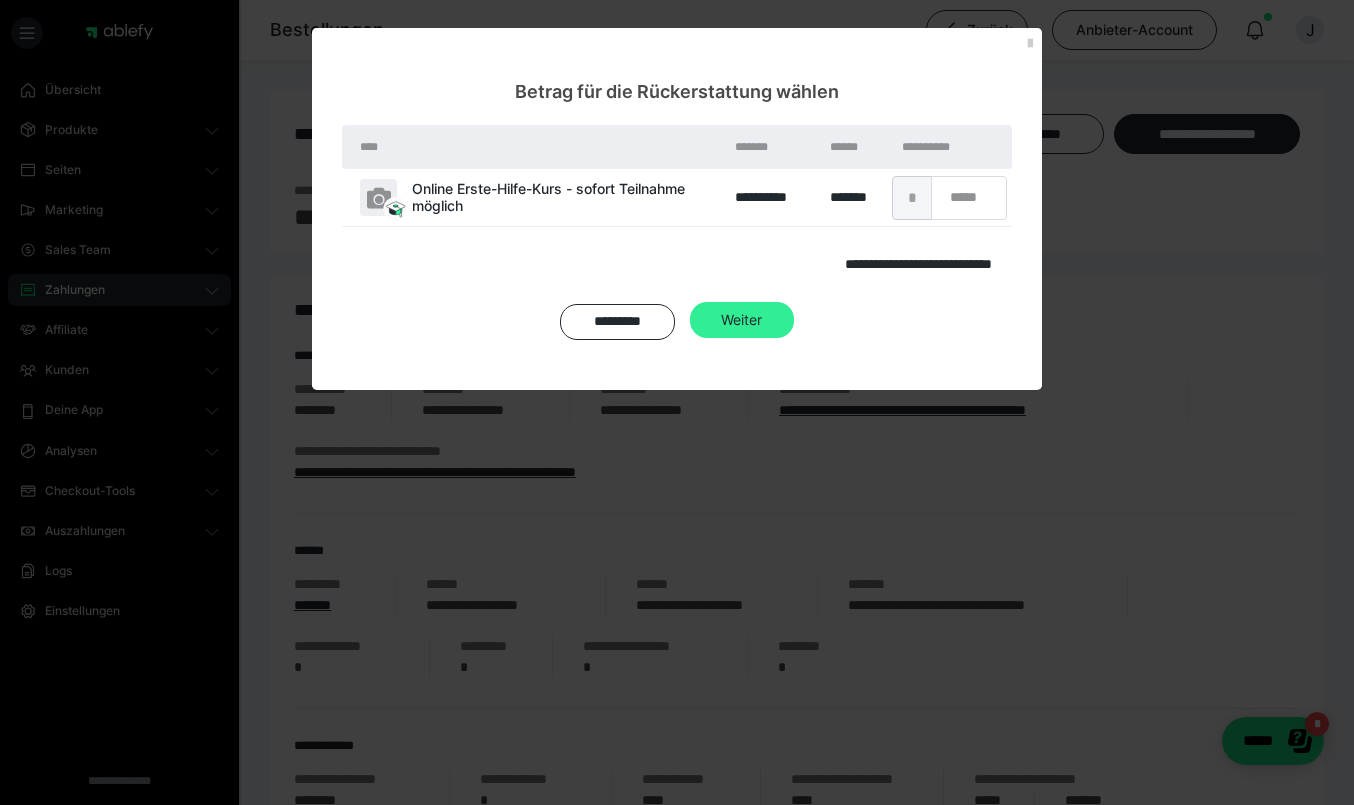 click on "Weiter" at bounding box center (741, 294) 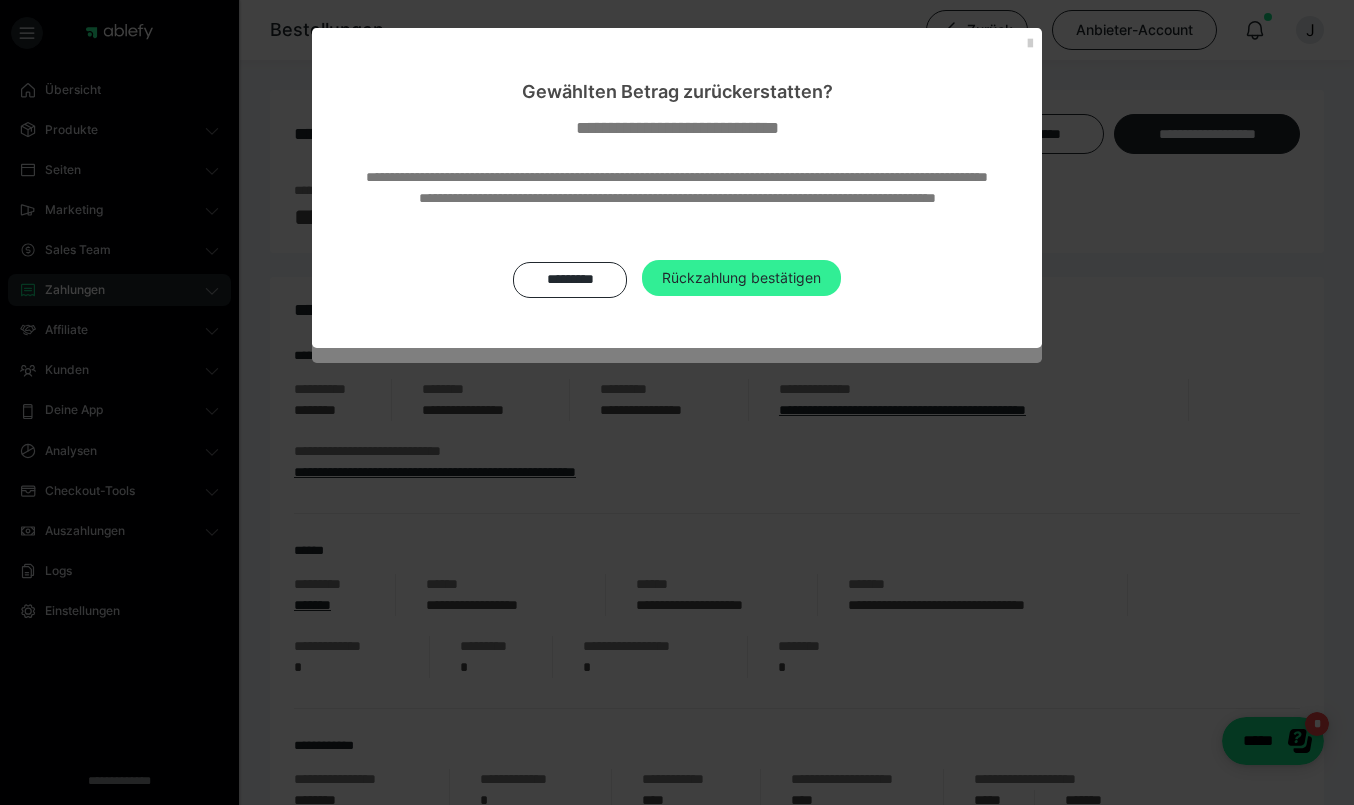 click on "Rückzahlung bestätigen" at bounding box center [741, 278] 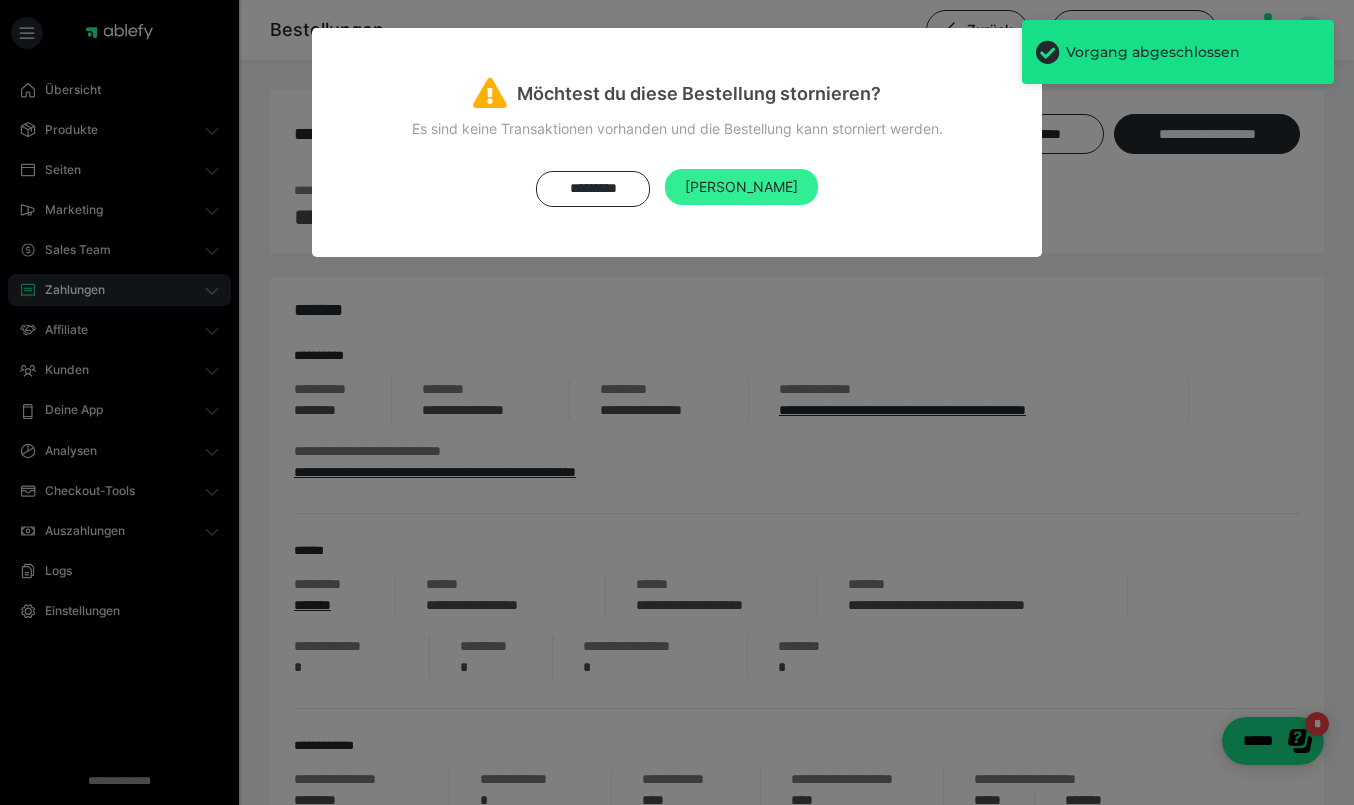 click on "Ja" at bounding box center (741, 187) 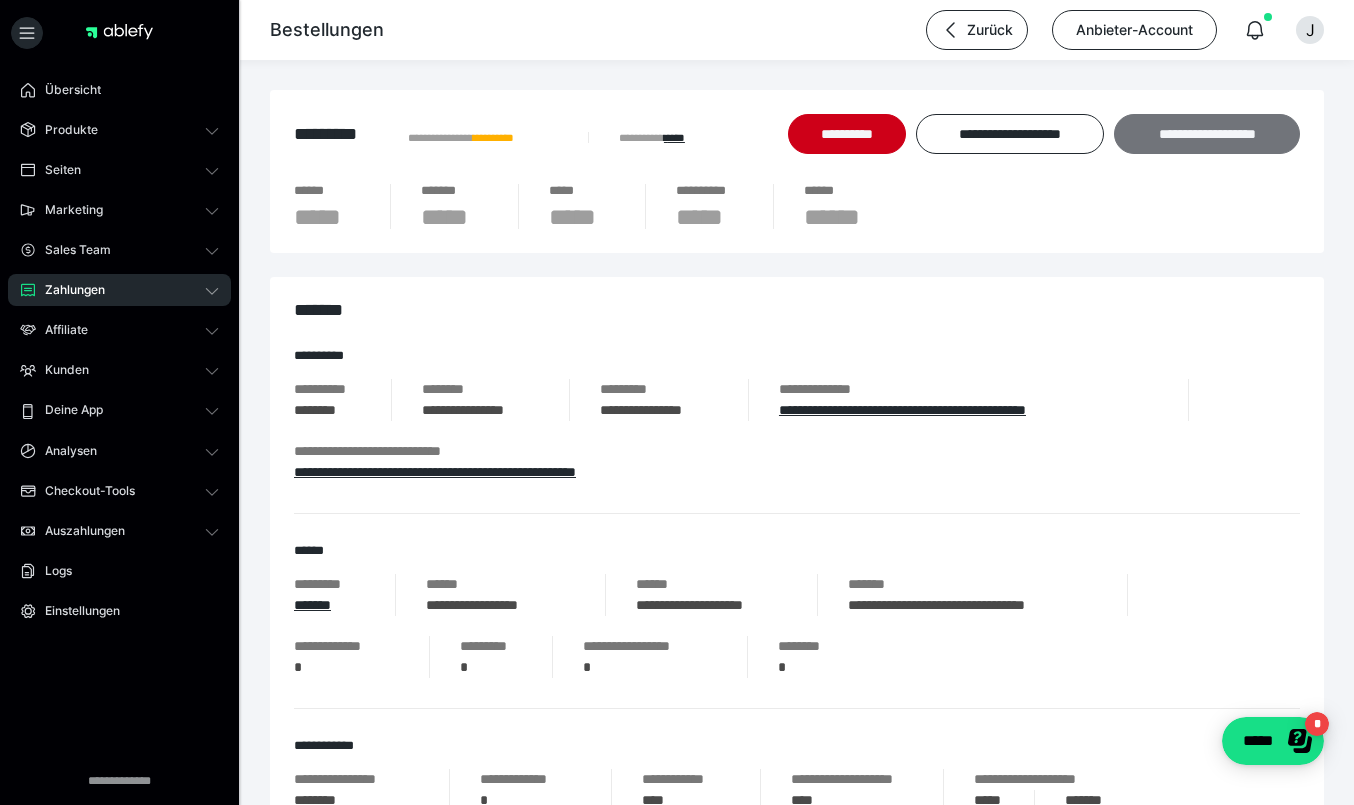 click on "**********" at bounding box center [1207, 134] 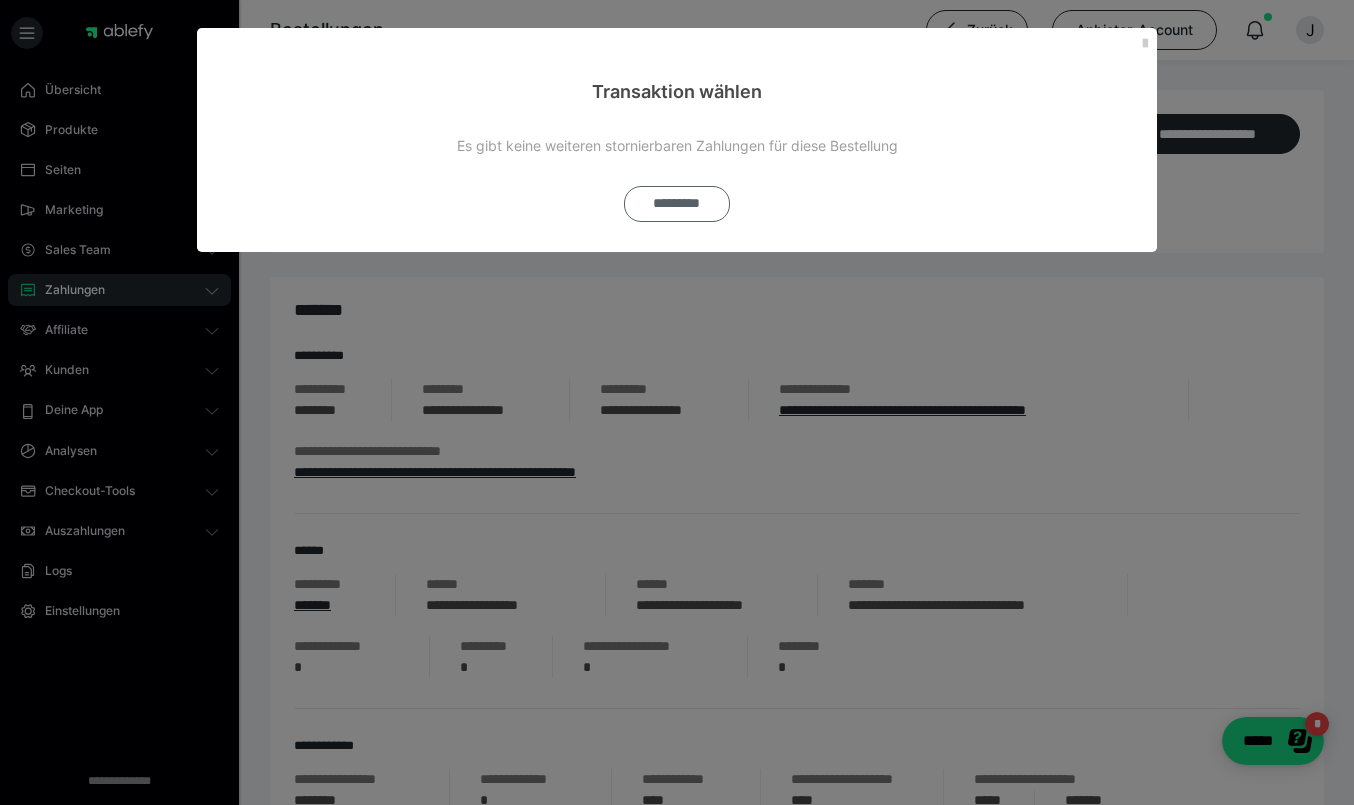 click on "*********" at bounding box center [677, 204] 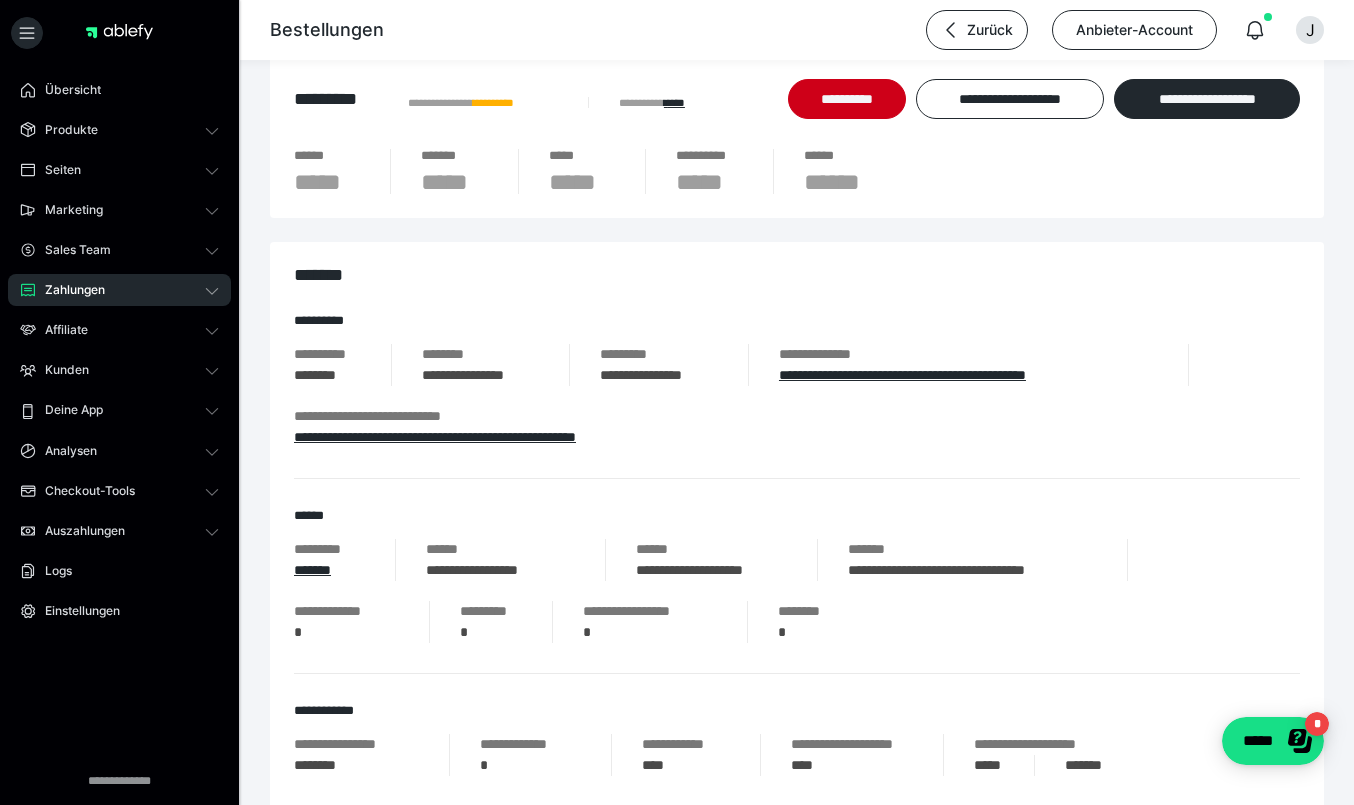 scroll, scrollTop: 0, scrollLeft: 0, axis: both 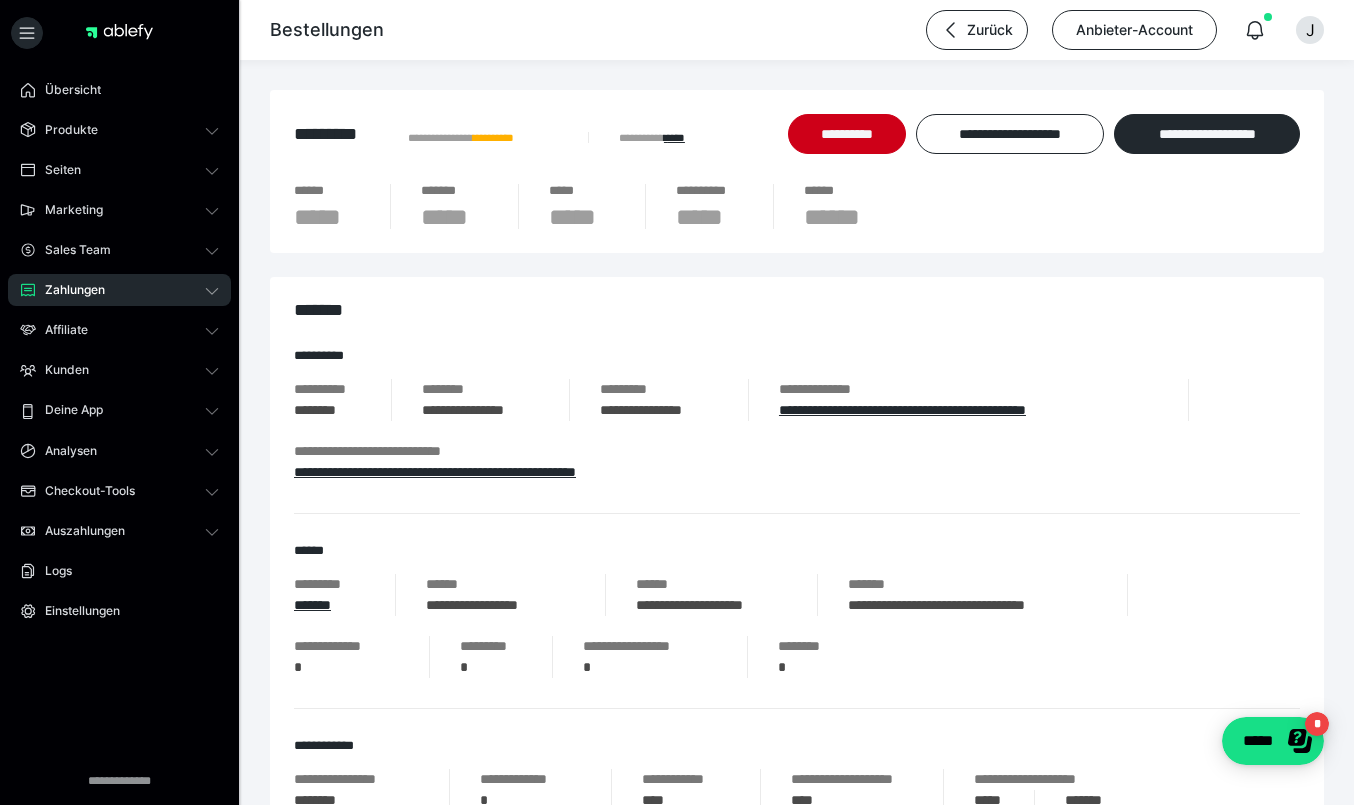 click on "Bestellungen" at bounding box center (327, 30) 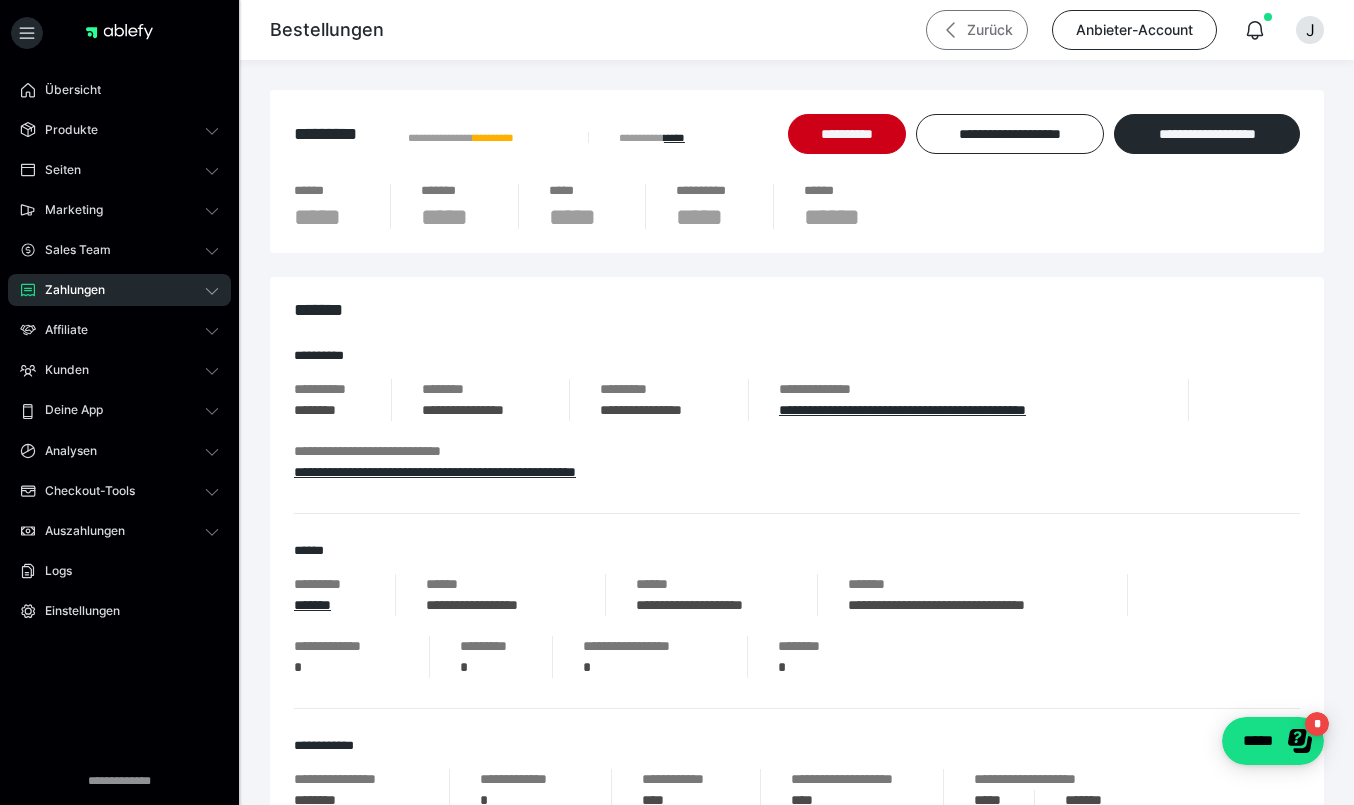 click on "Zurück" at bounding box center [977, 30] 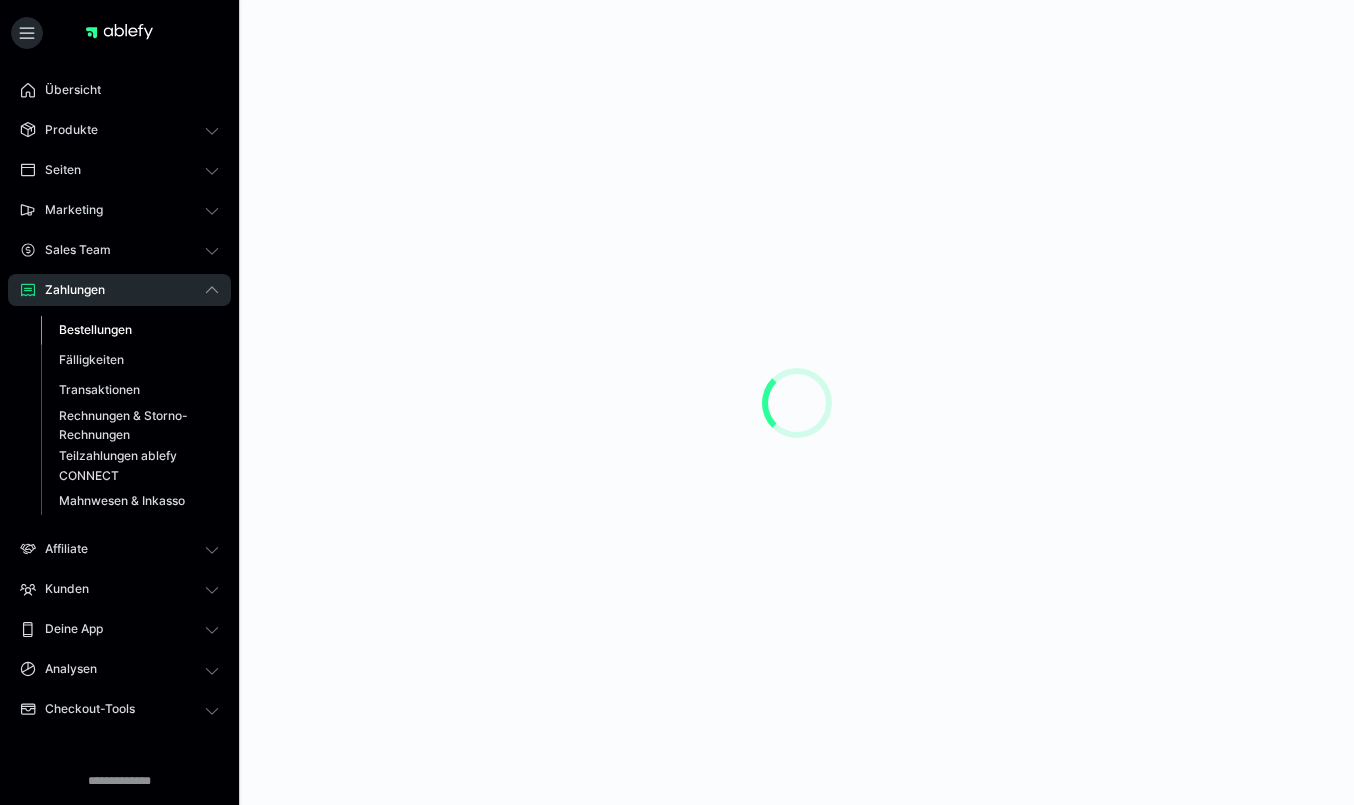 scroll, scrollTop: 0, scrollLeft: 0, axis: both 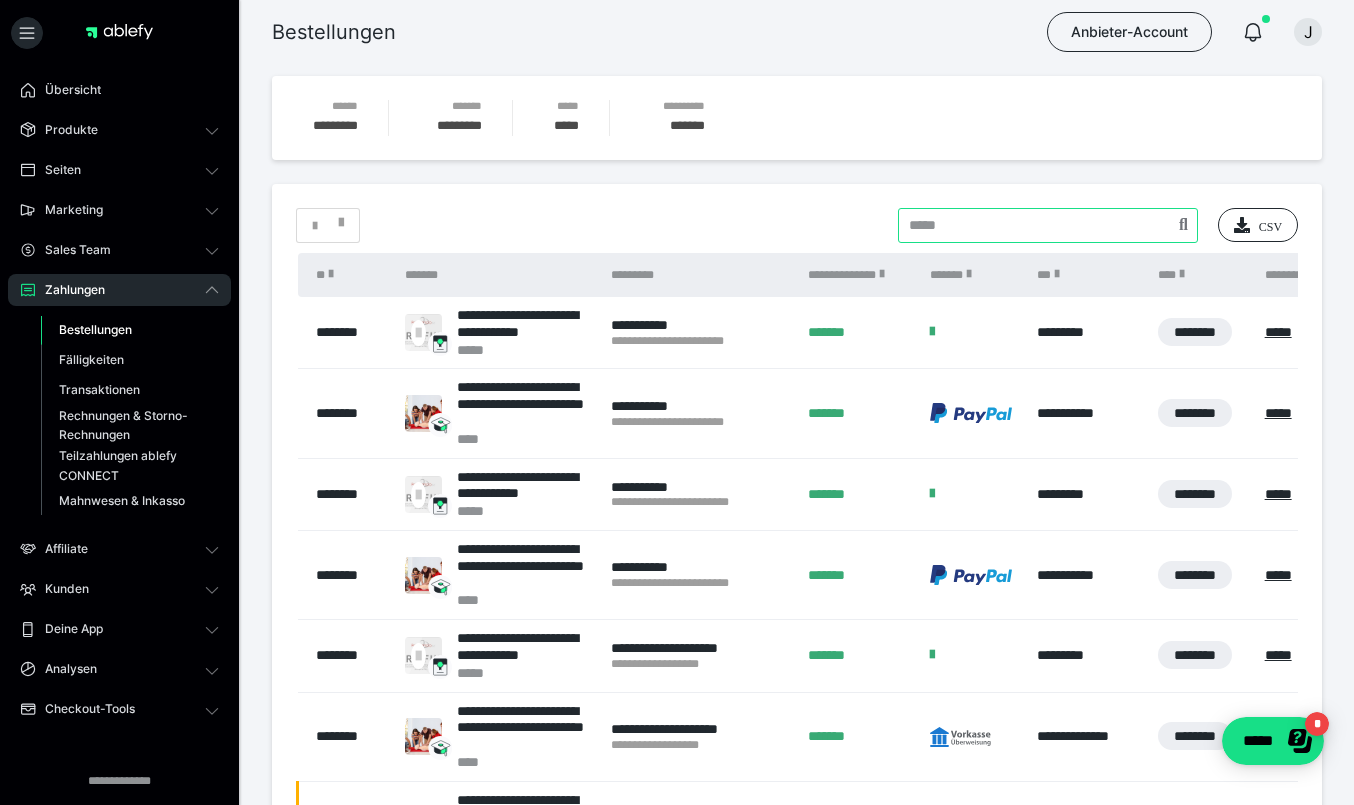 paste on "**********" 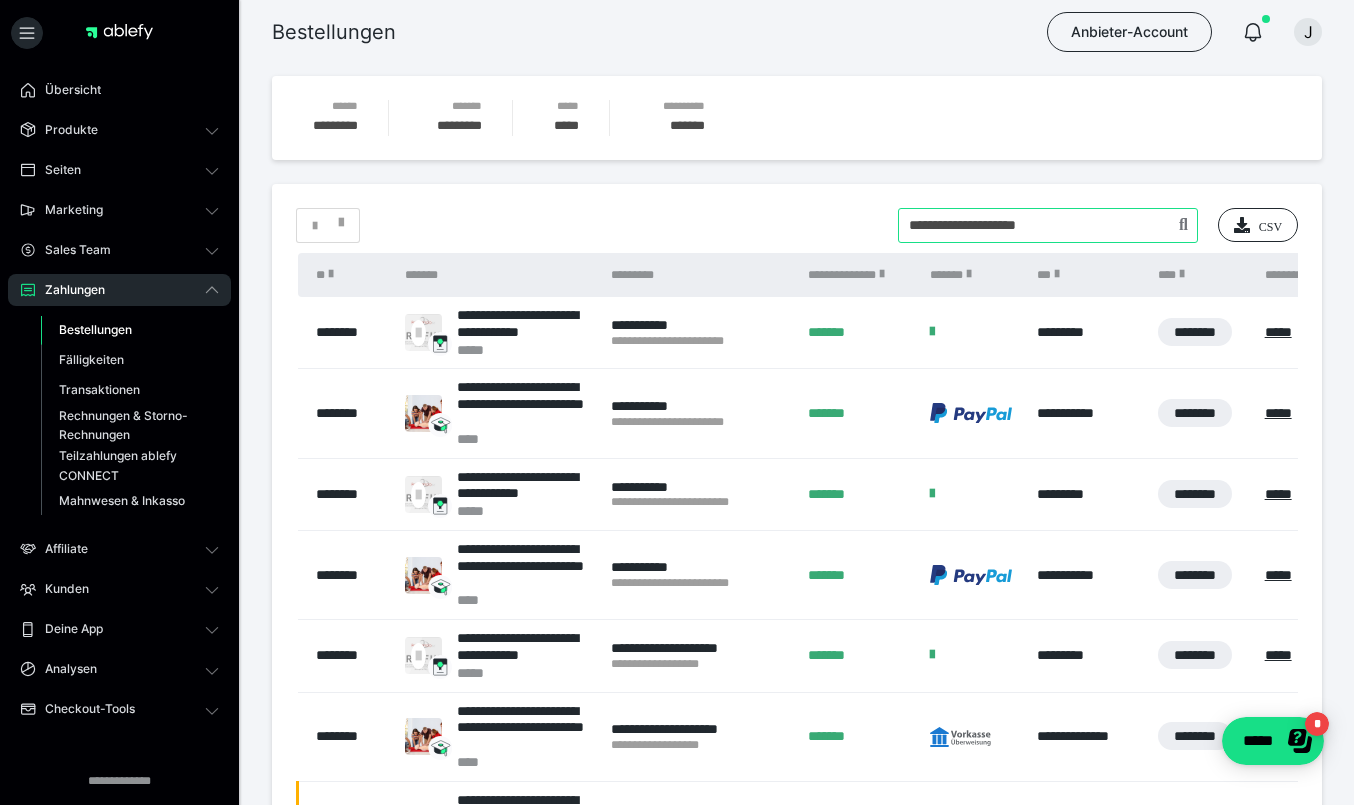 type on "**********" 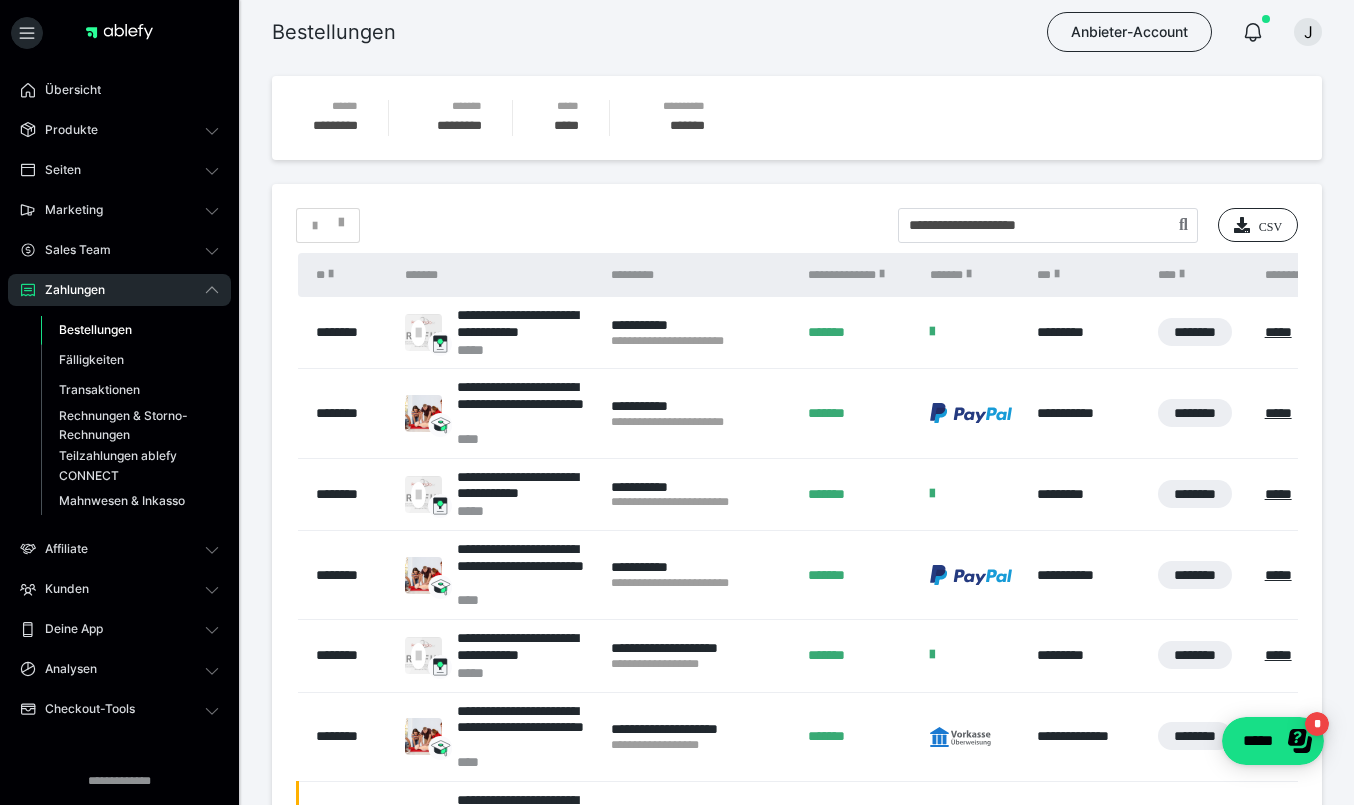 click on "**********" at bounding box center [797, 695] 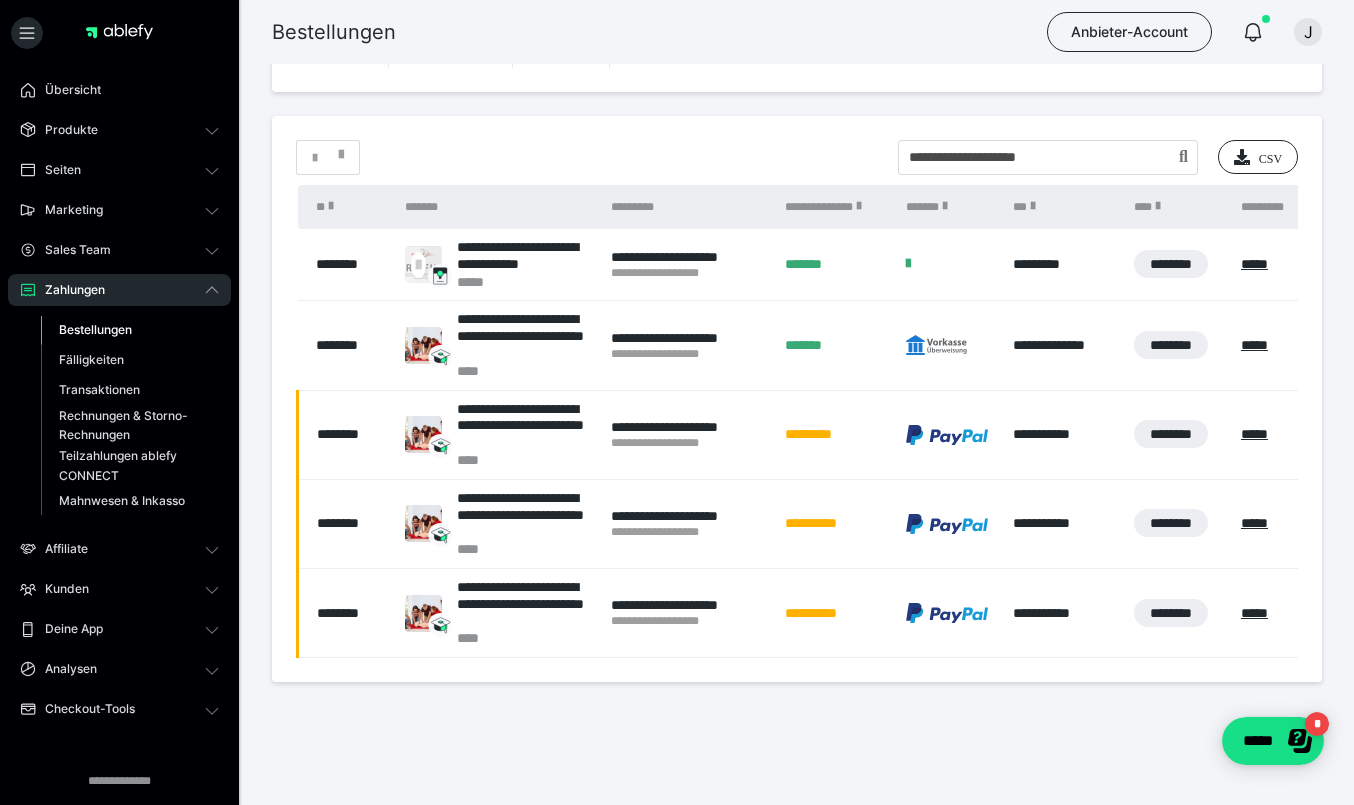 scroll, scrollTop: 72, scrollLeft: 0, axis: vertical 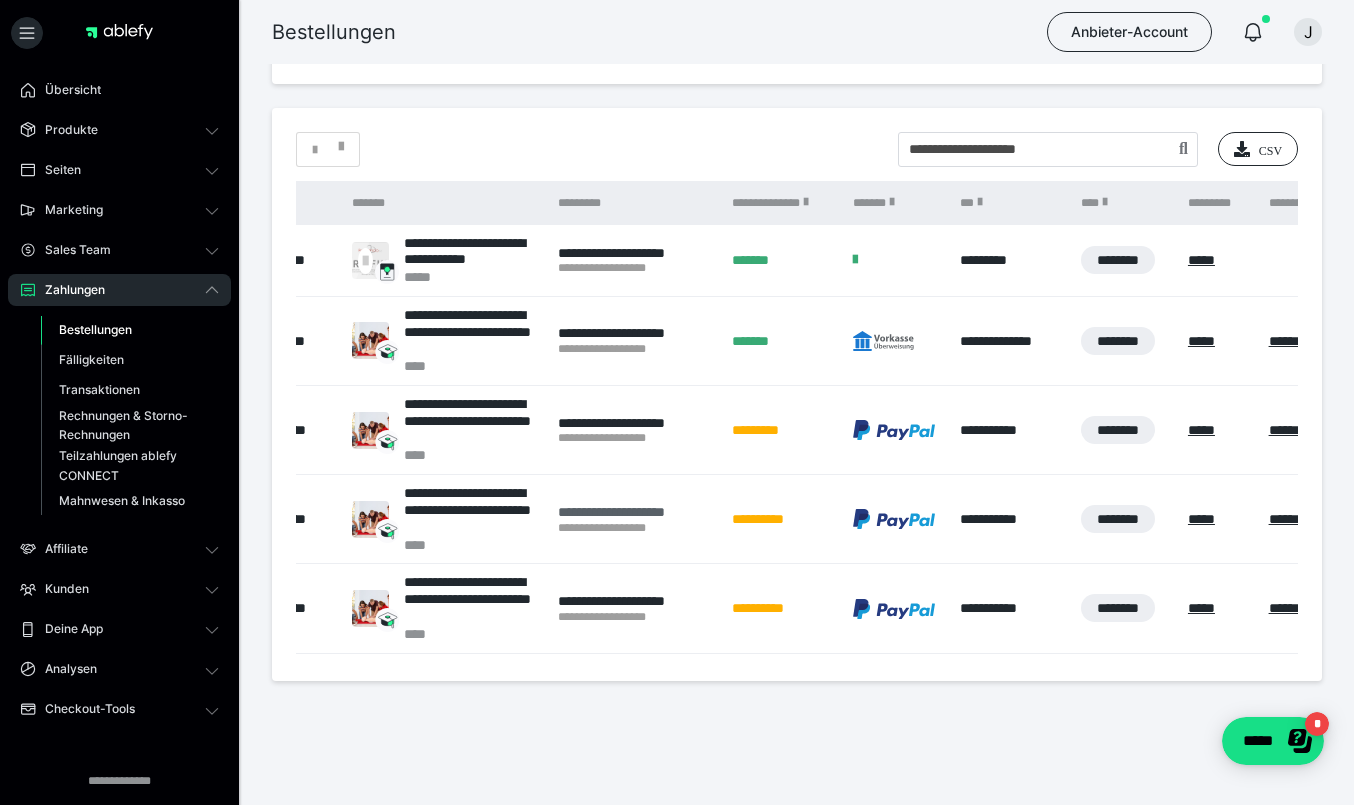 click on "**********" at bounding box center [635, 512] 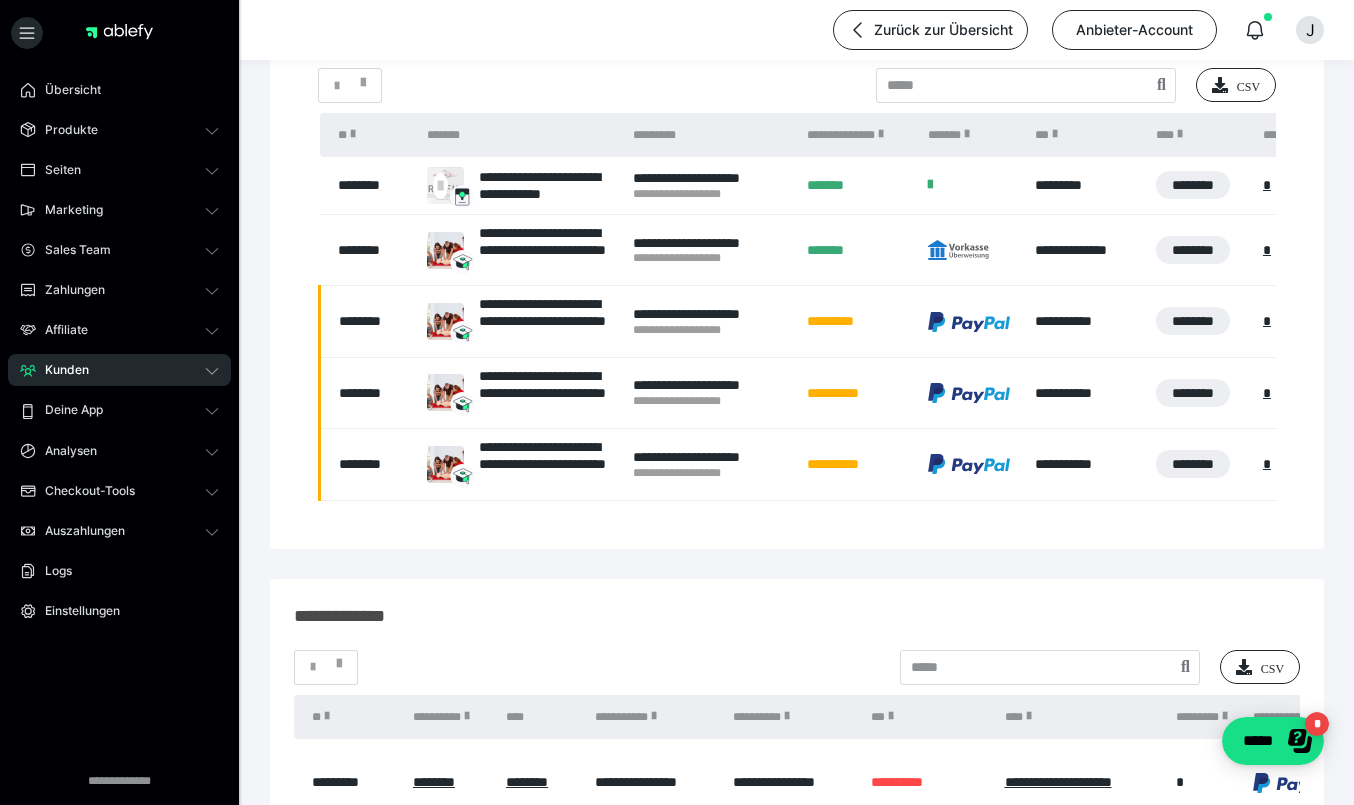 scroll, scrollTop: 0, scrollLeft: 0, axis: both 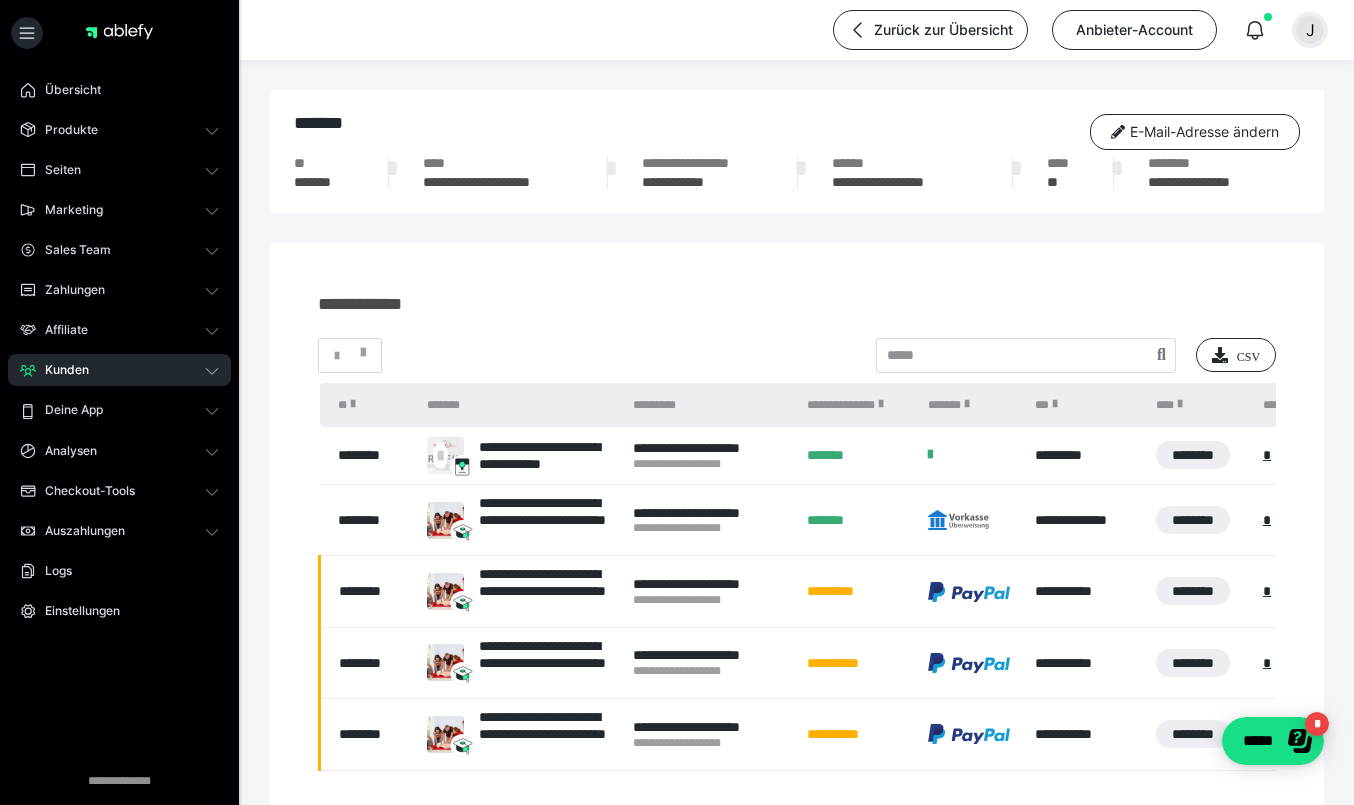 click on "J" at bounding box center [1310, 30] 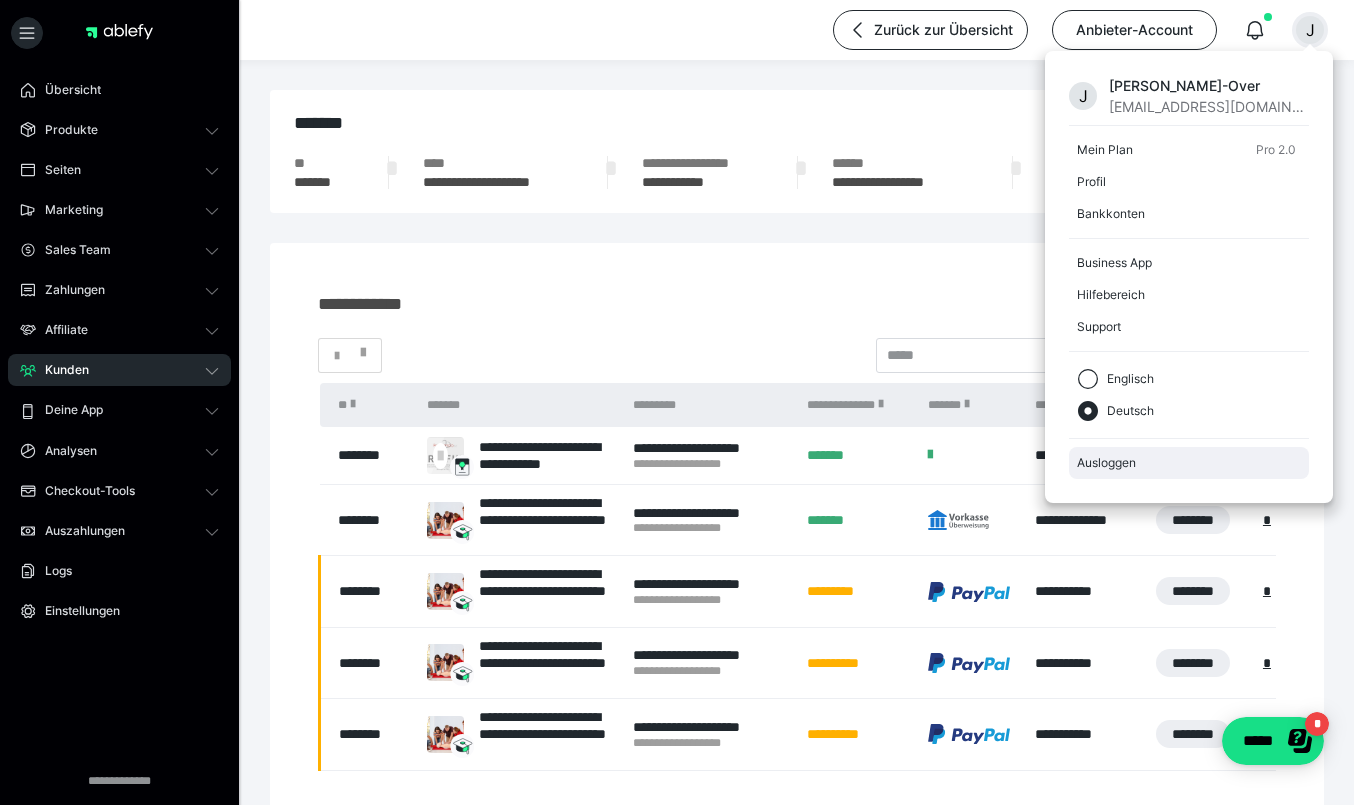 click on "Ausloggen" at bounding box center (1189, 463) 